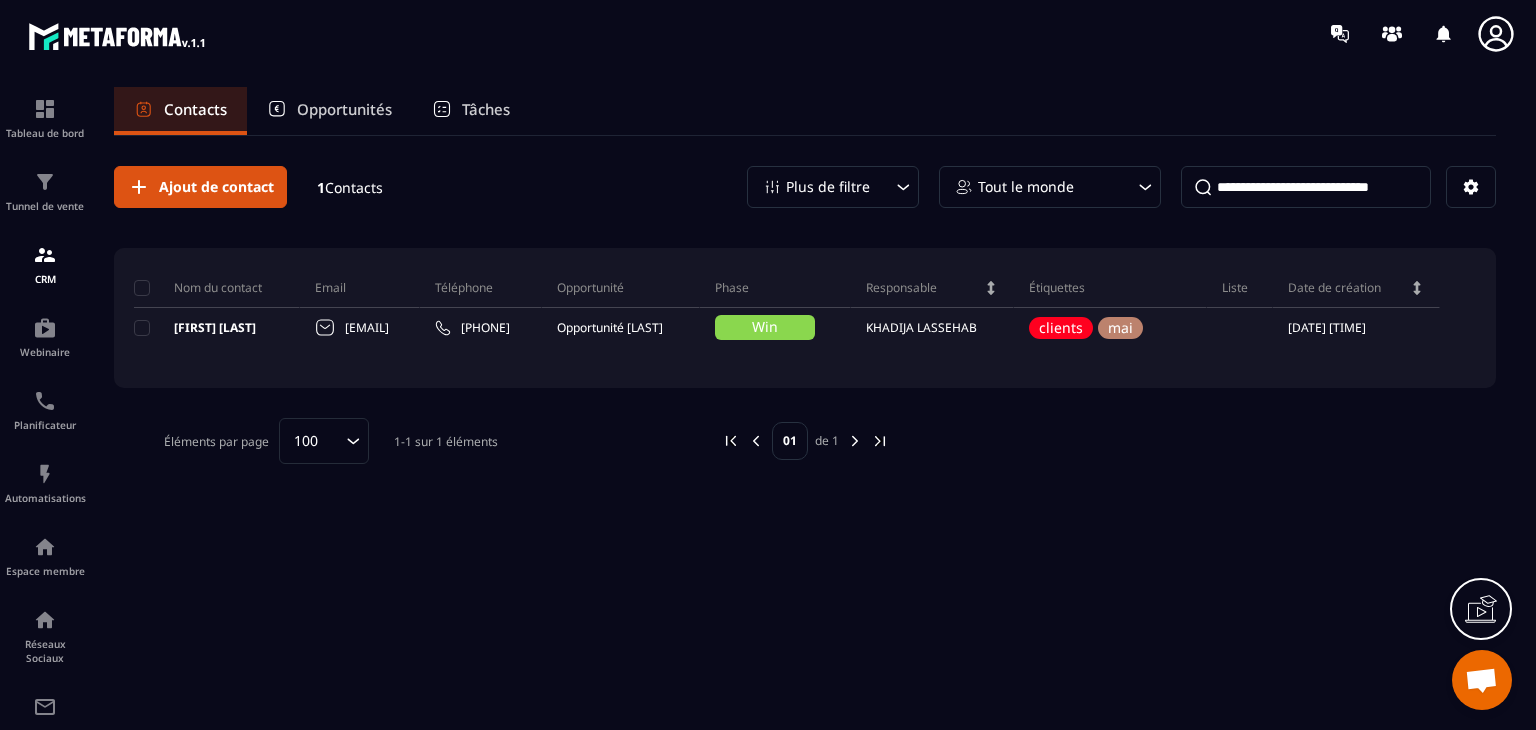 scroll, scrollTop: 0, scrollLeft: 0, axis: both 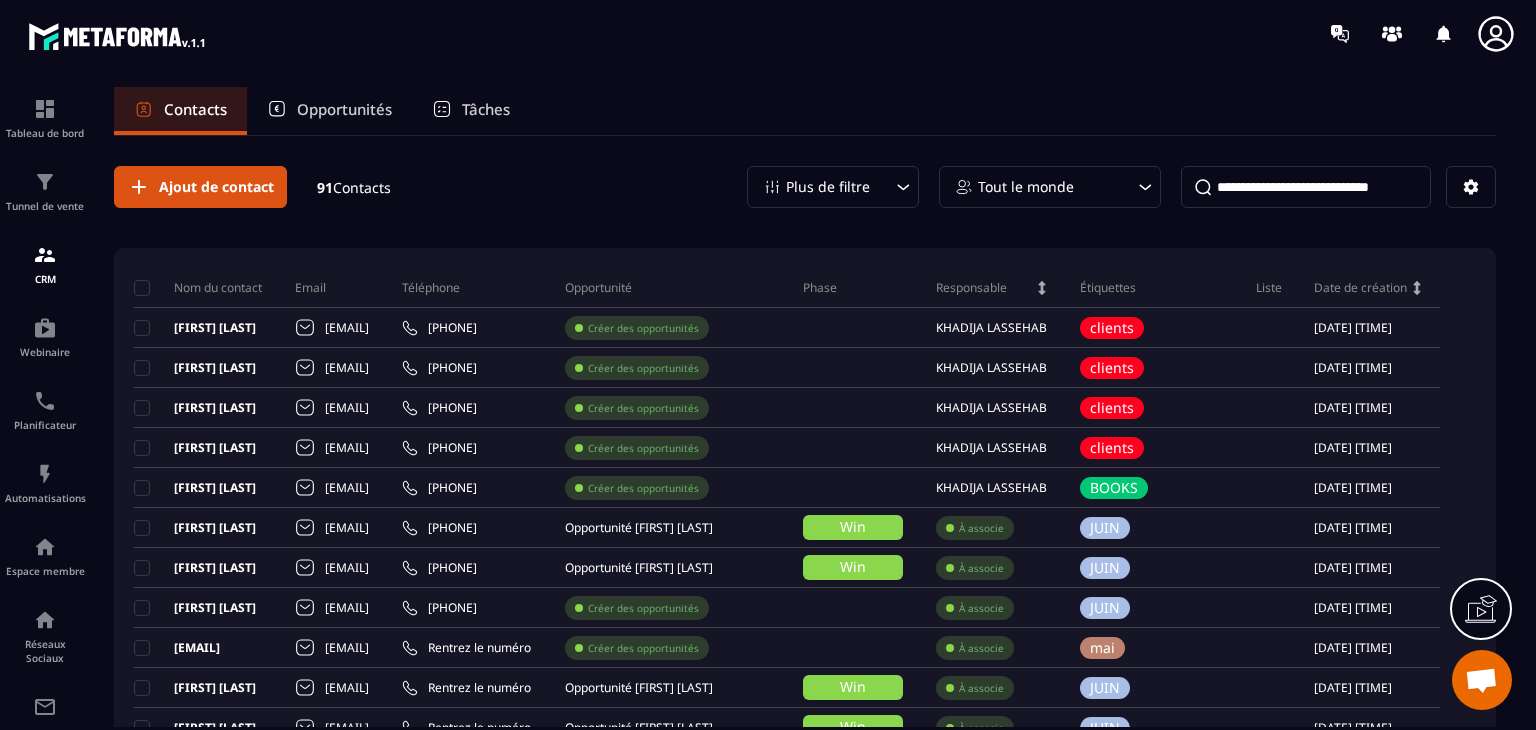 click at bounding box center [1306, 187] 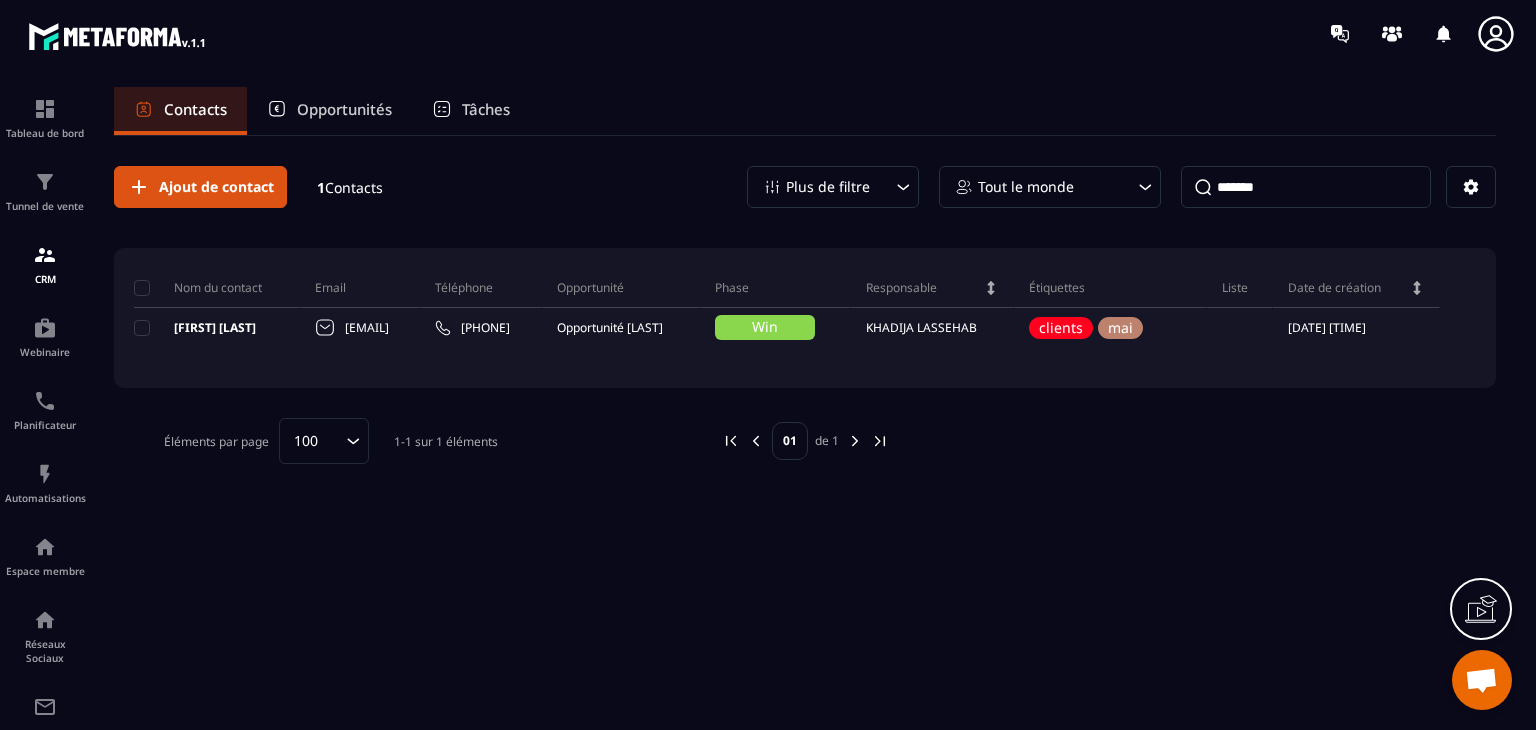 type on "******" 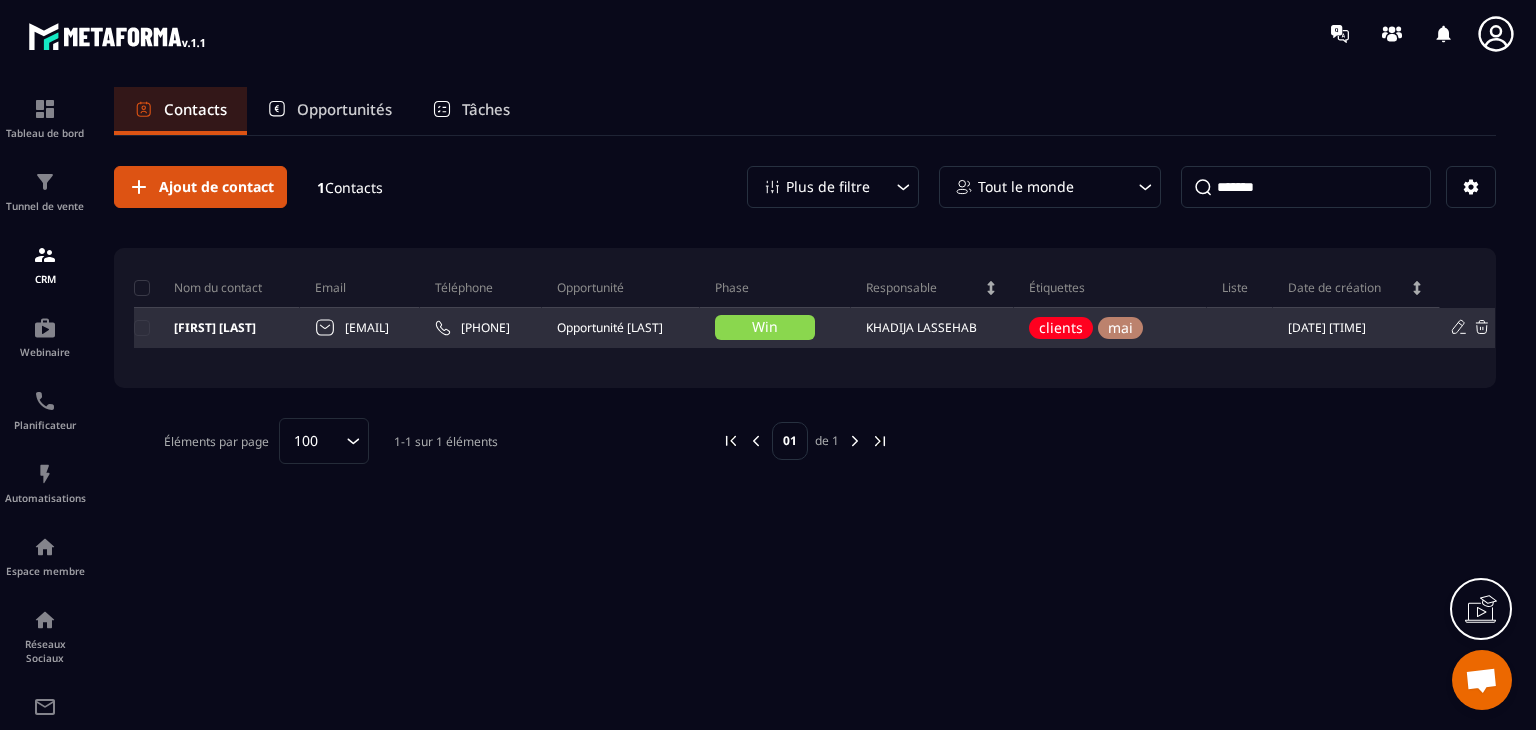 drag, startPoint x: 514, startPoint y: 324, endPoint x: 344, endPoint y: 314, distance: 170.29387 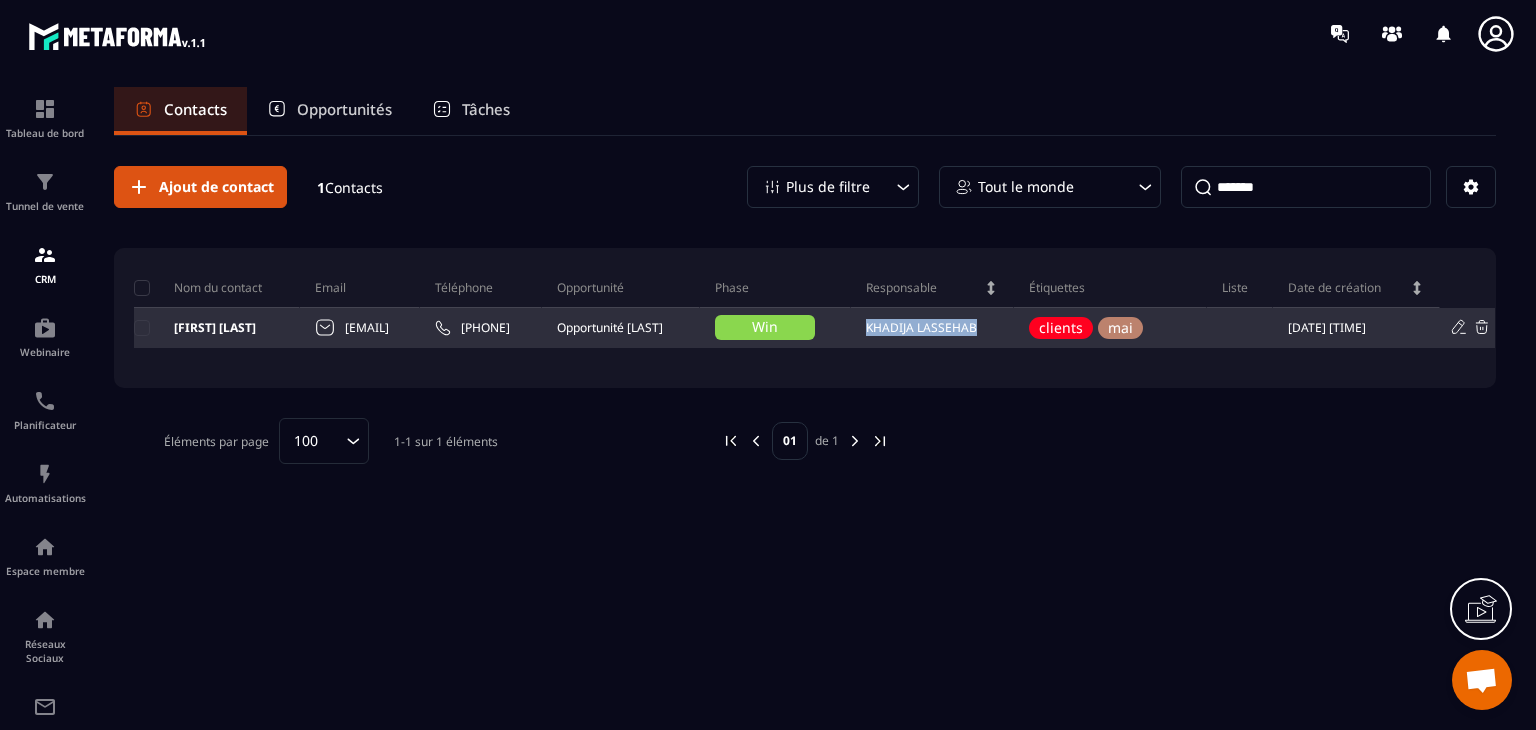 drag, startPoint x: 1138, startPoint y: 329, endPoint x: 994, endPoint y: 322, distance: 144.17004 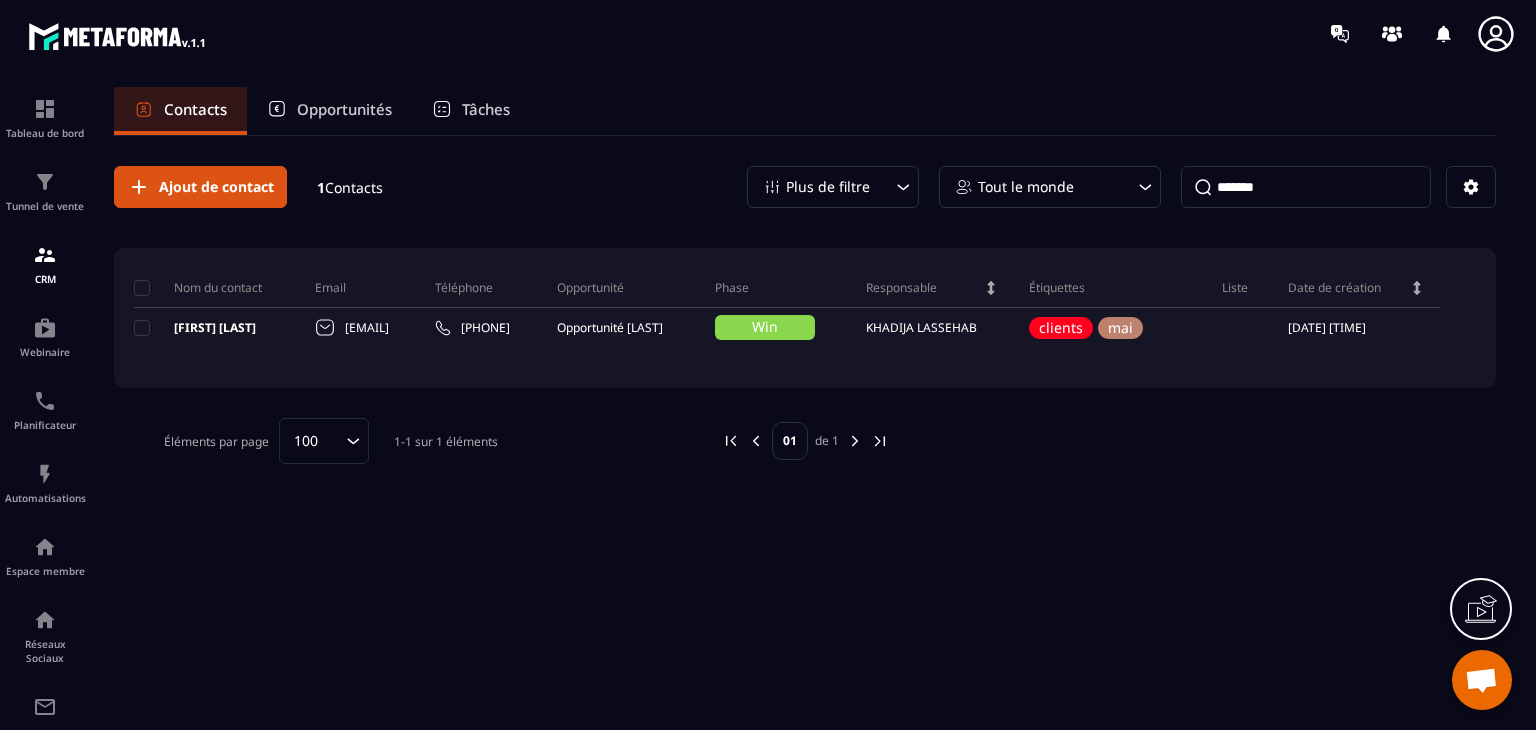 click on "Tableau de bord Tunnel de vente CRM Webinaire Planificateur Automatisations Espace membre Réseaux Sociaux E-mailing Comptabilité Contacts Opportunités Tâches Ajout de contact 1 Contacts Plus de filtre Tout le monde ****** Nom du contact Email Téléphone Opportunité Phase Responsable Étiquettes Liste Date de création [FIRST] [LAST] [EMAIL] [PHONE] Opportunité [FIRST] [LAST] Win [FIRST] [LAST] clients mai [DATE] [TIME] Éléments par page 100 Loading... 1-1 sur 1 éléments 01 de 1" at bounding box center (768, 427) 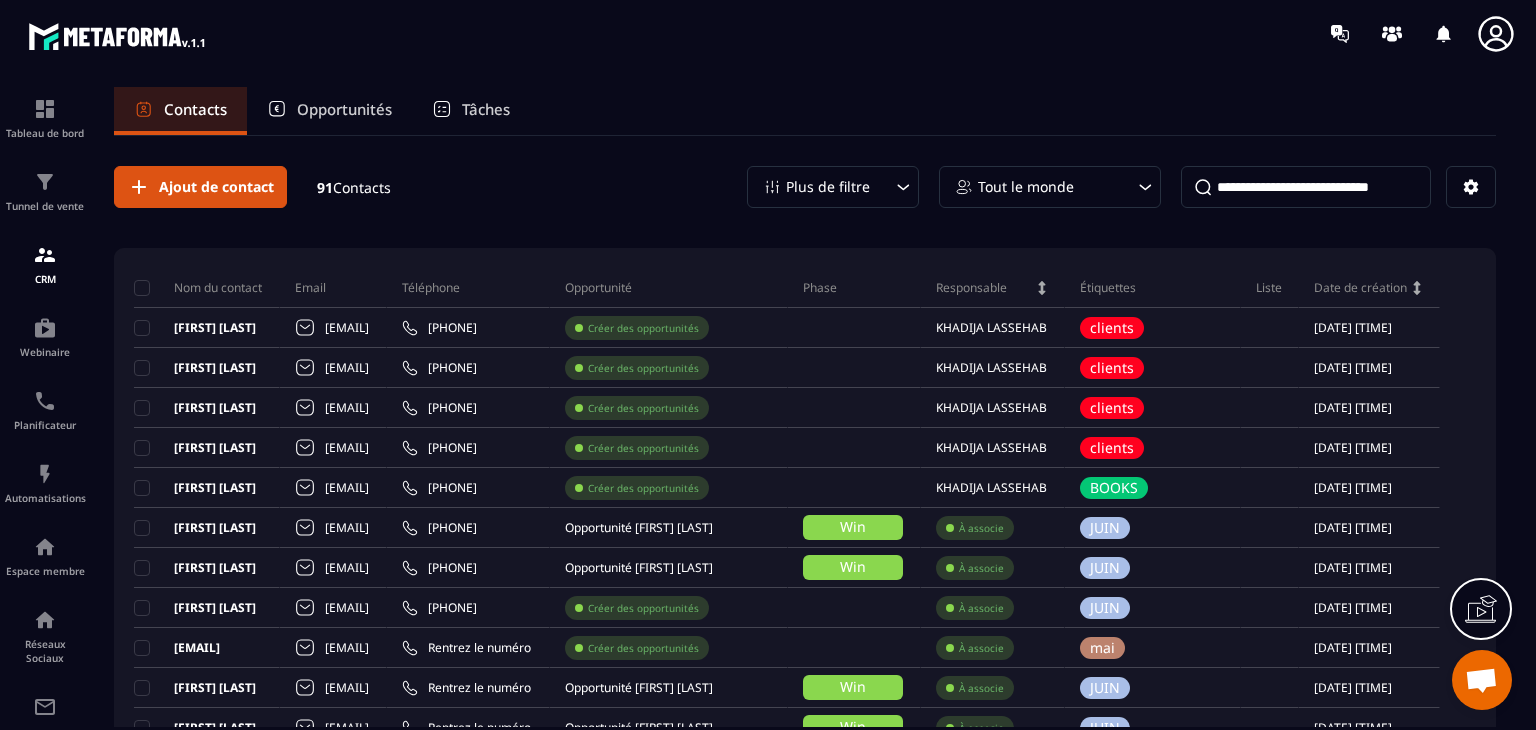 click at bounding box center [1306, 187] 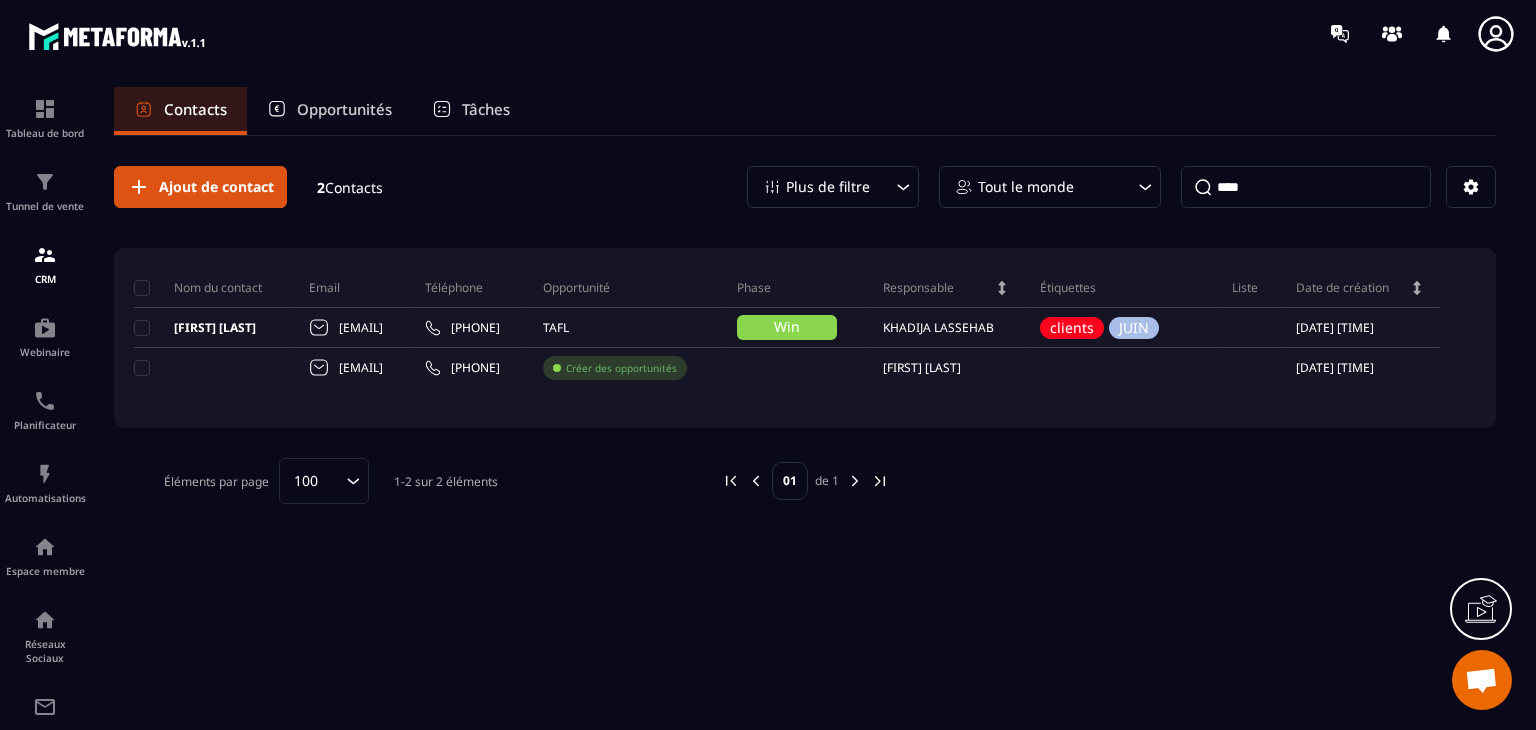 type on "****" 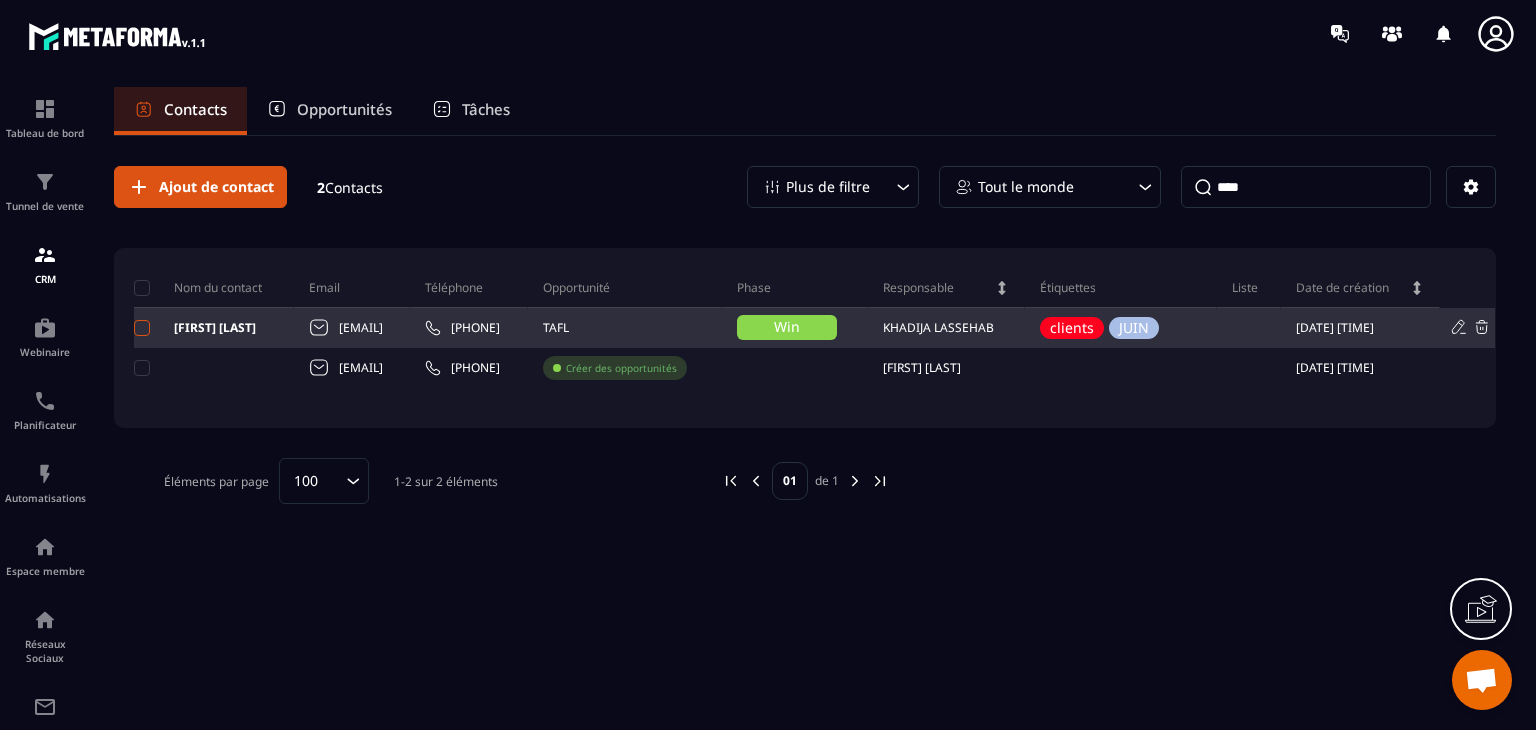 click at bounding box center (142, 328) 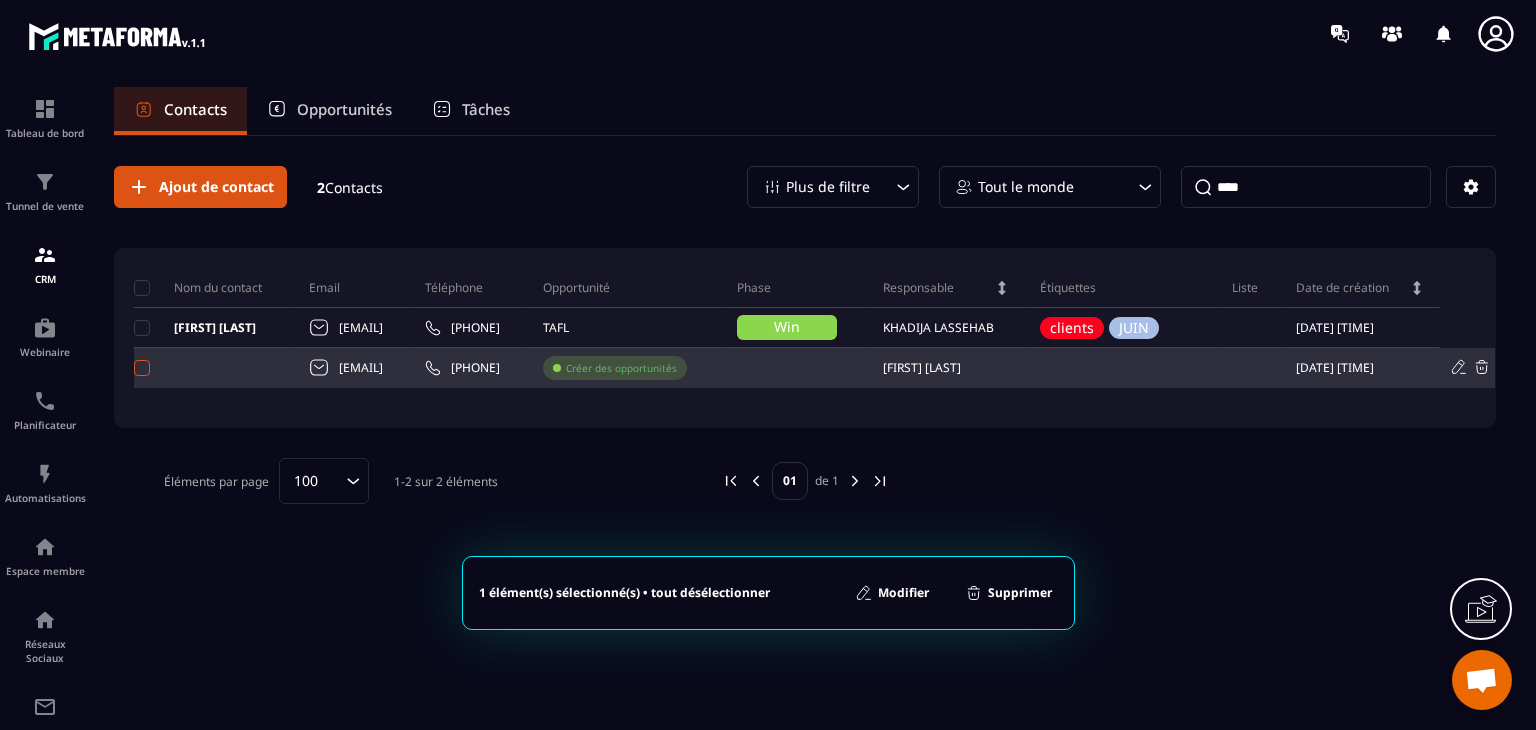click at bounding box center (142, 368) 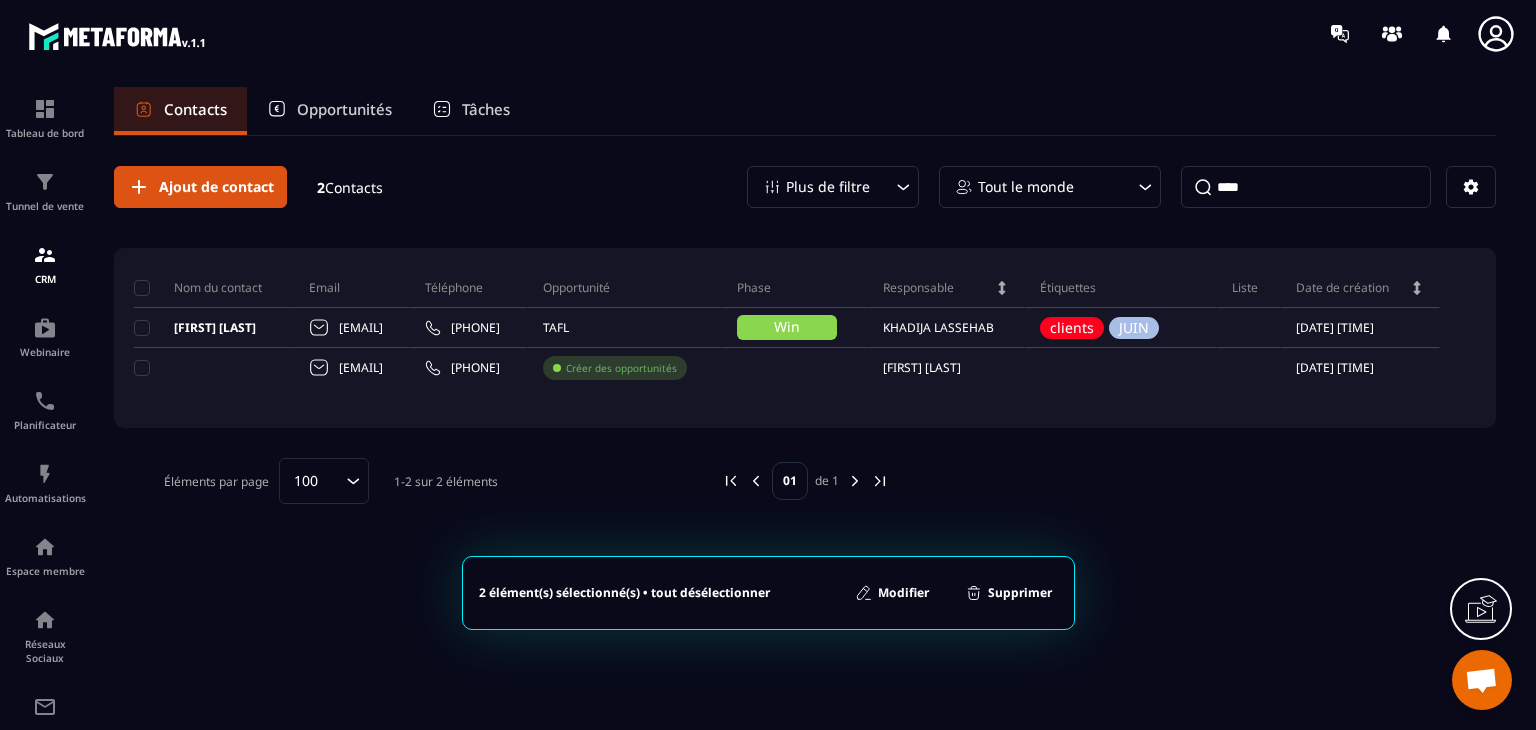 click on "Supprimer" 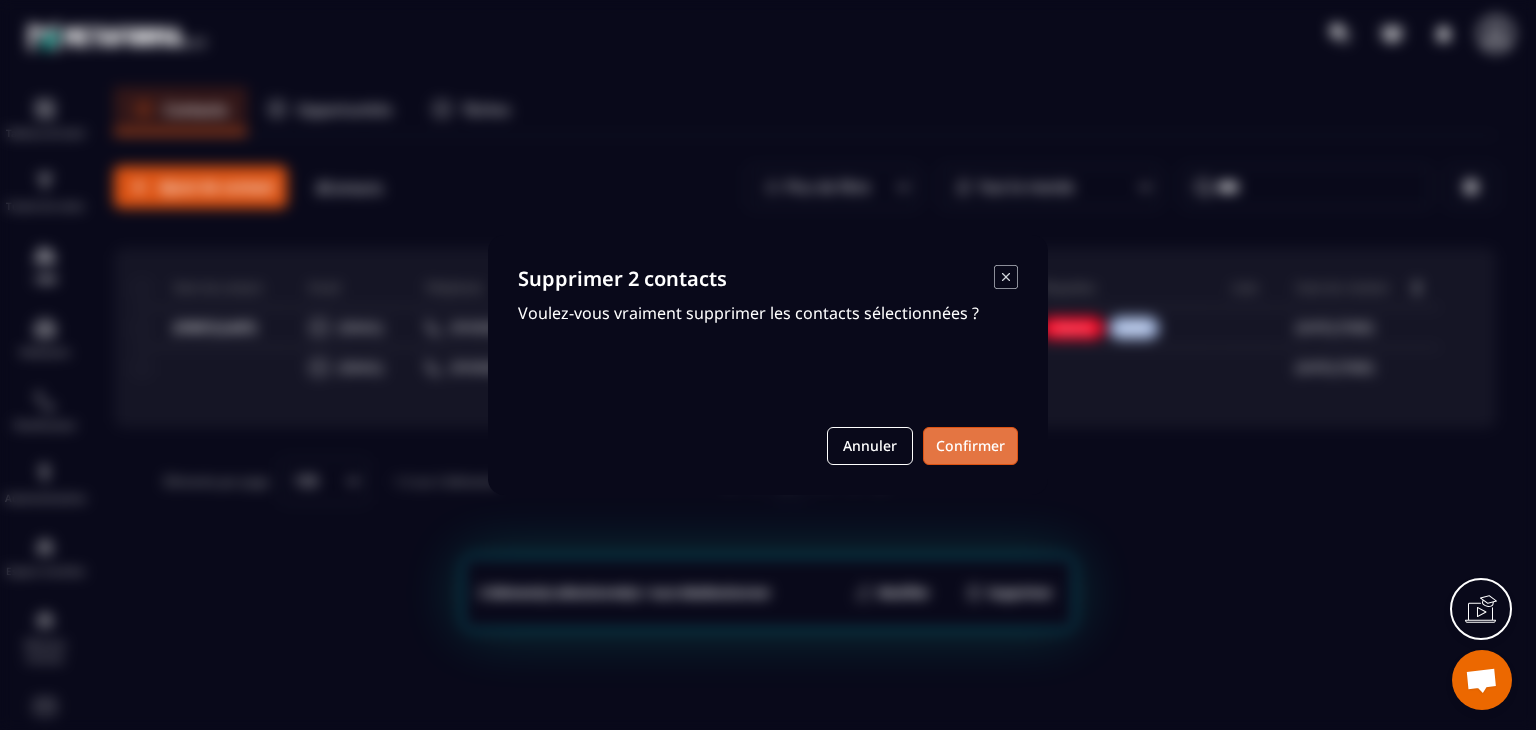 click on "Confirmer" at bounding box center [970, 446] 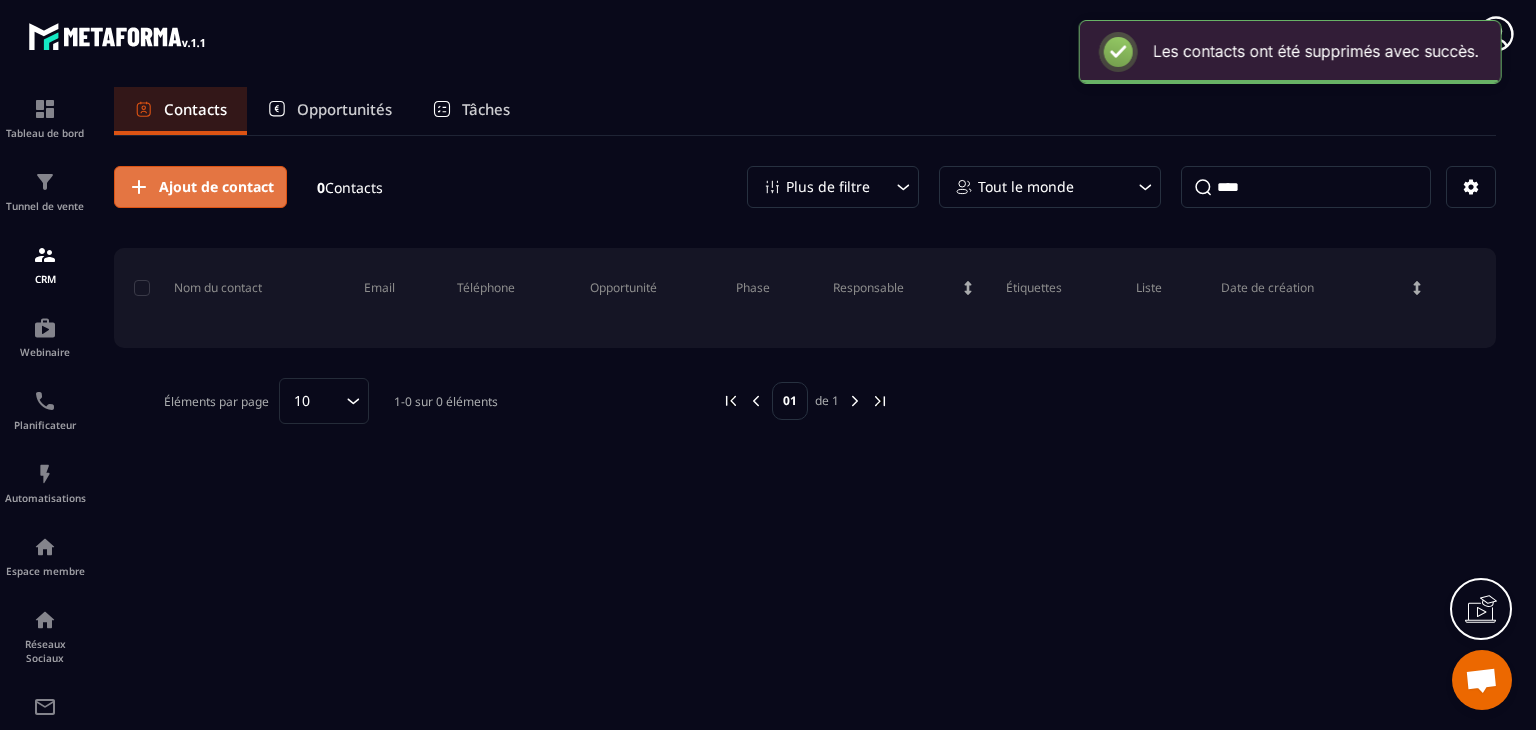 click on "Ajout de contact" at bounding box center [216, 187] 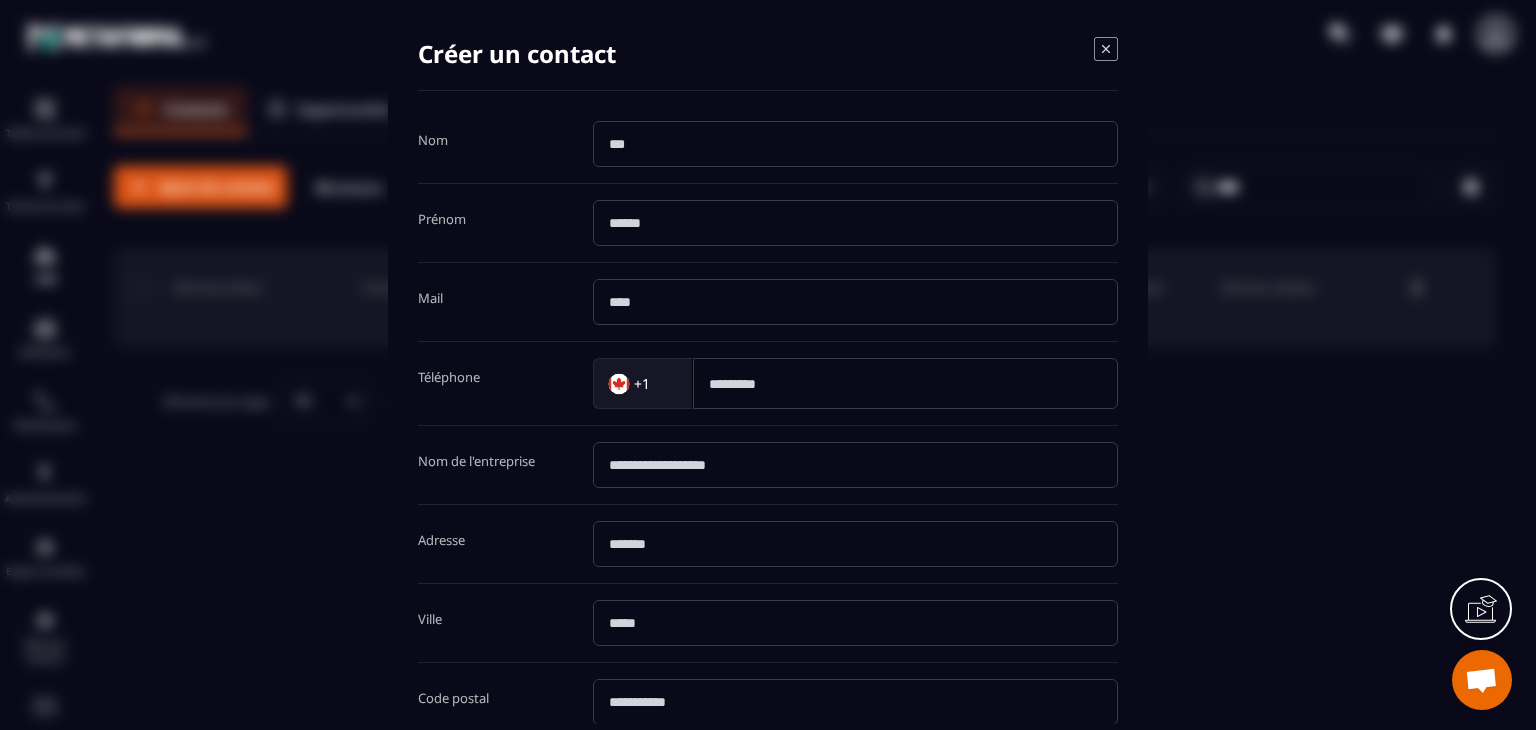 click at bounding box center [855, 144] 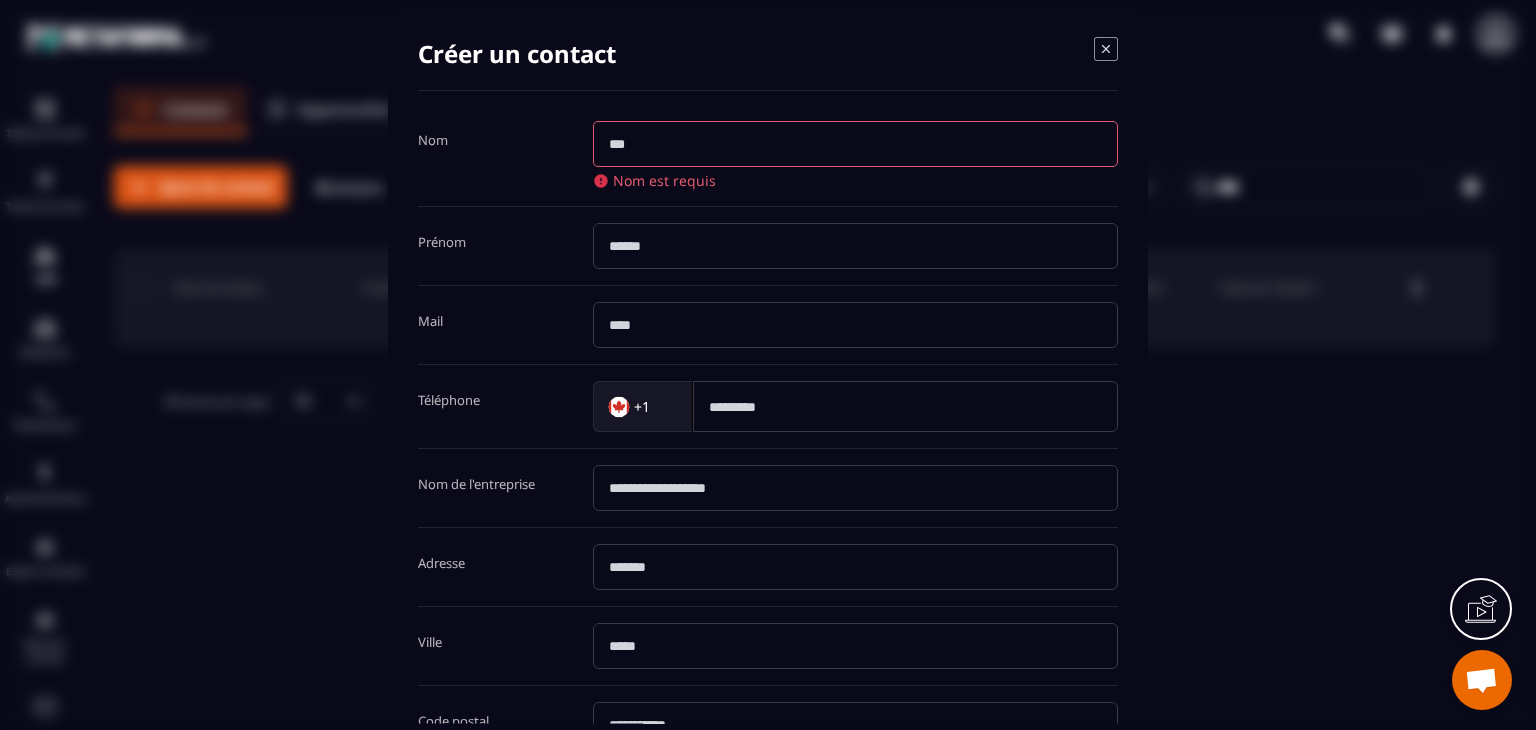 click at bounding box center [855, 144] 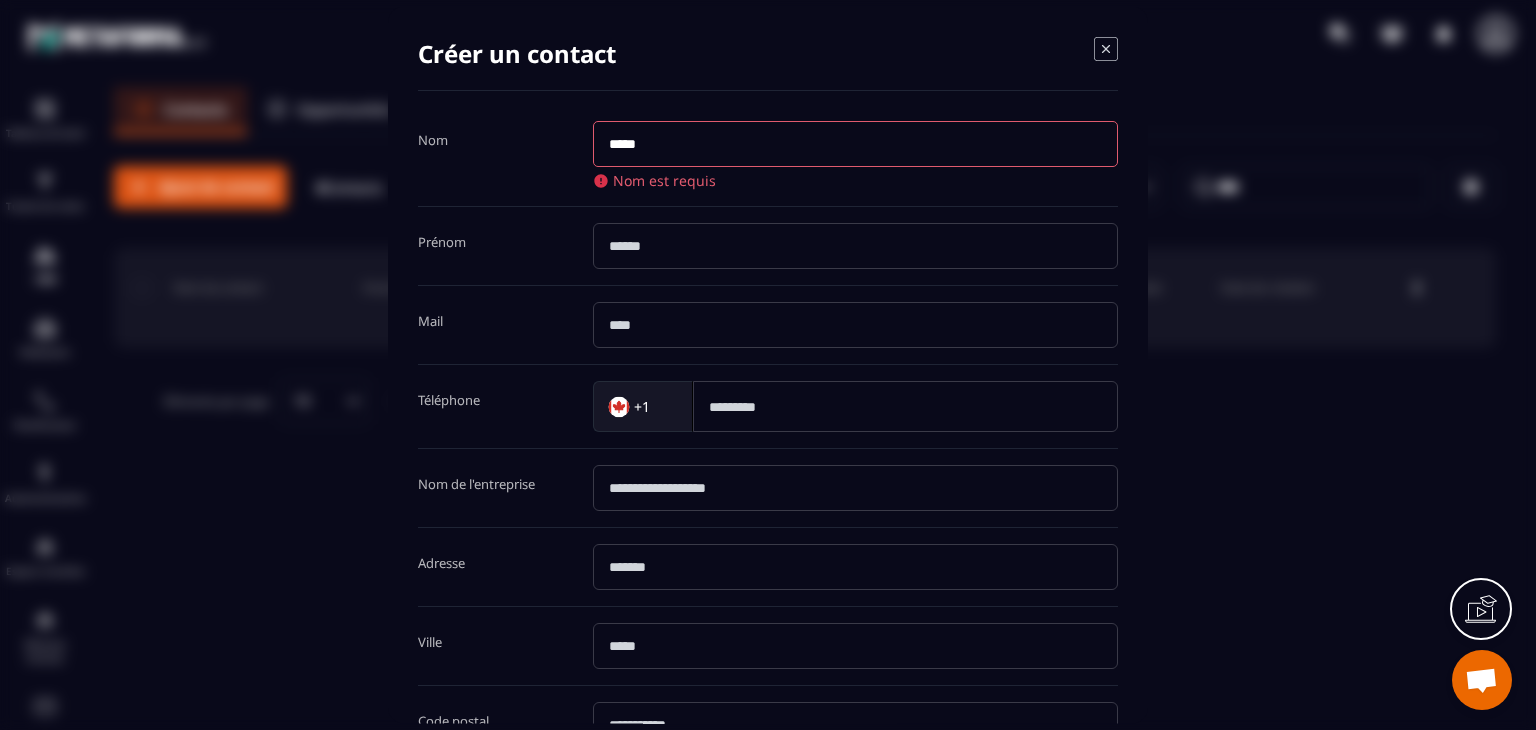 type on "****" 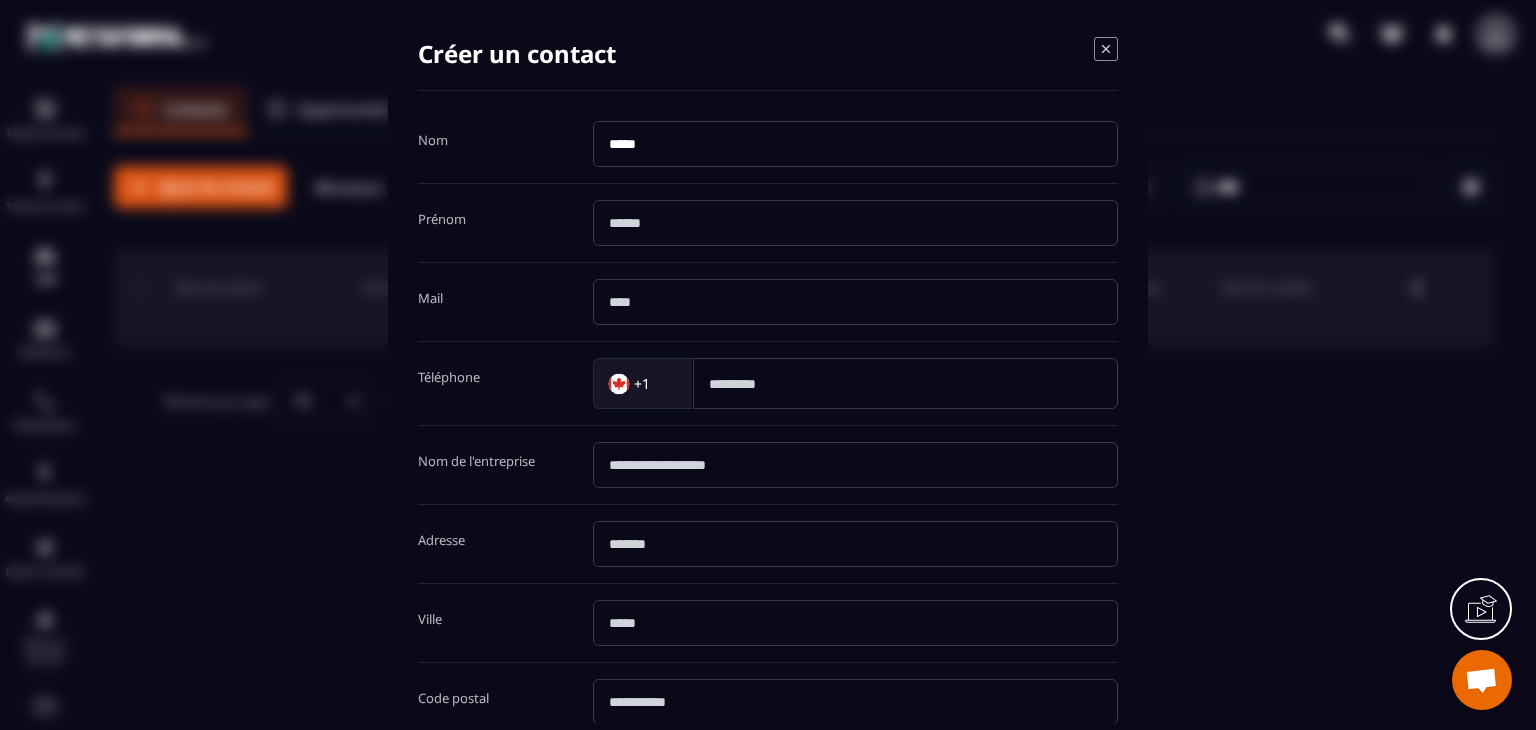 click at bounding box center (855, 223) 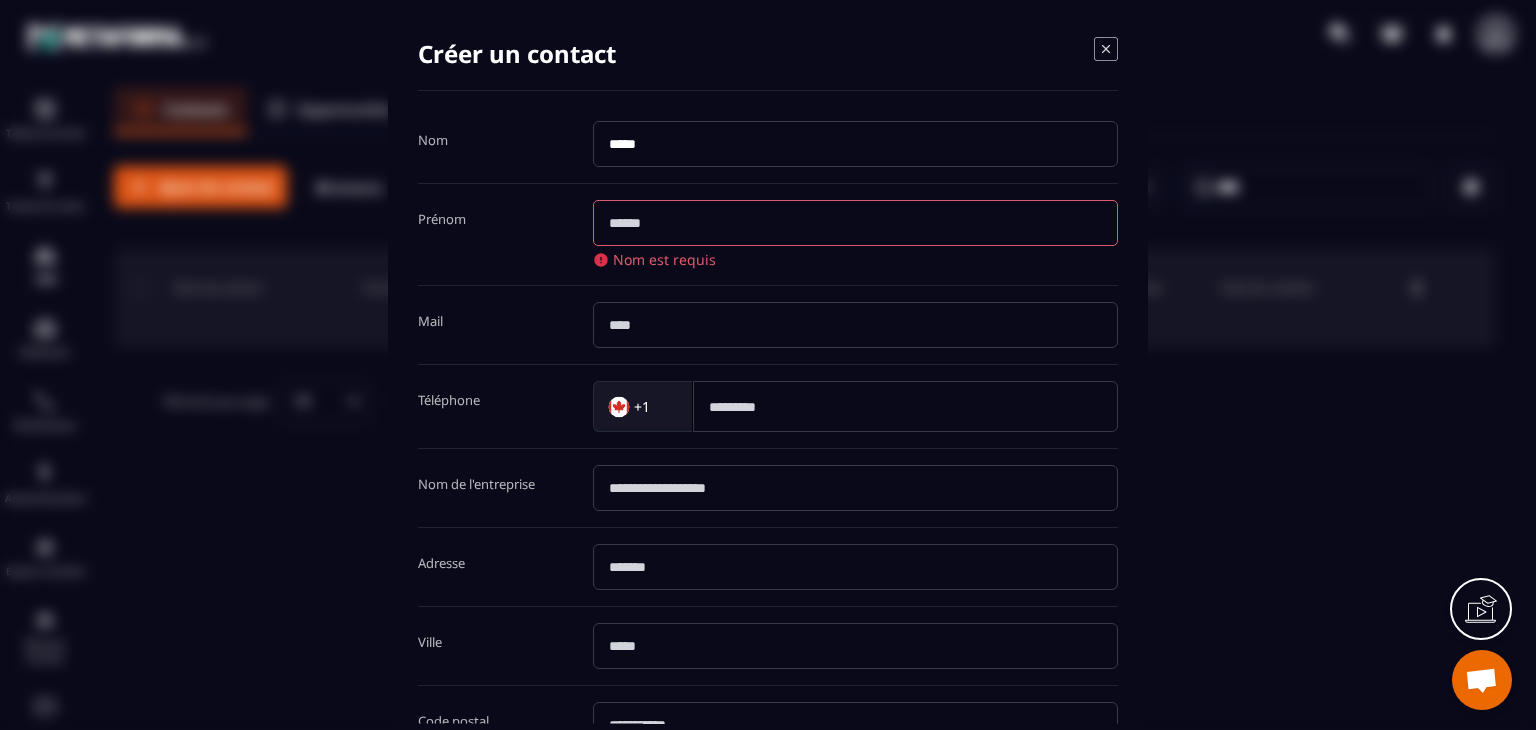 click on "[FIRST] [LAST] [IS] [REQUIRED]" at bounding box center (768, 235) 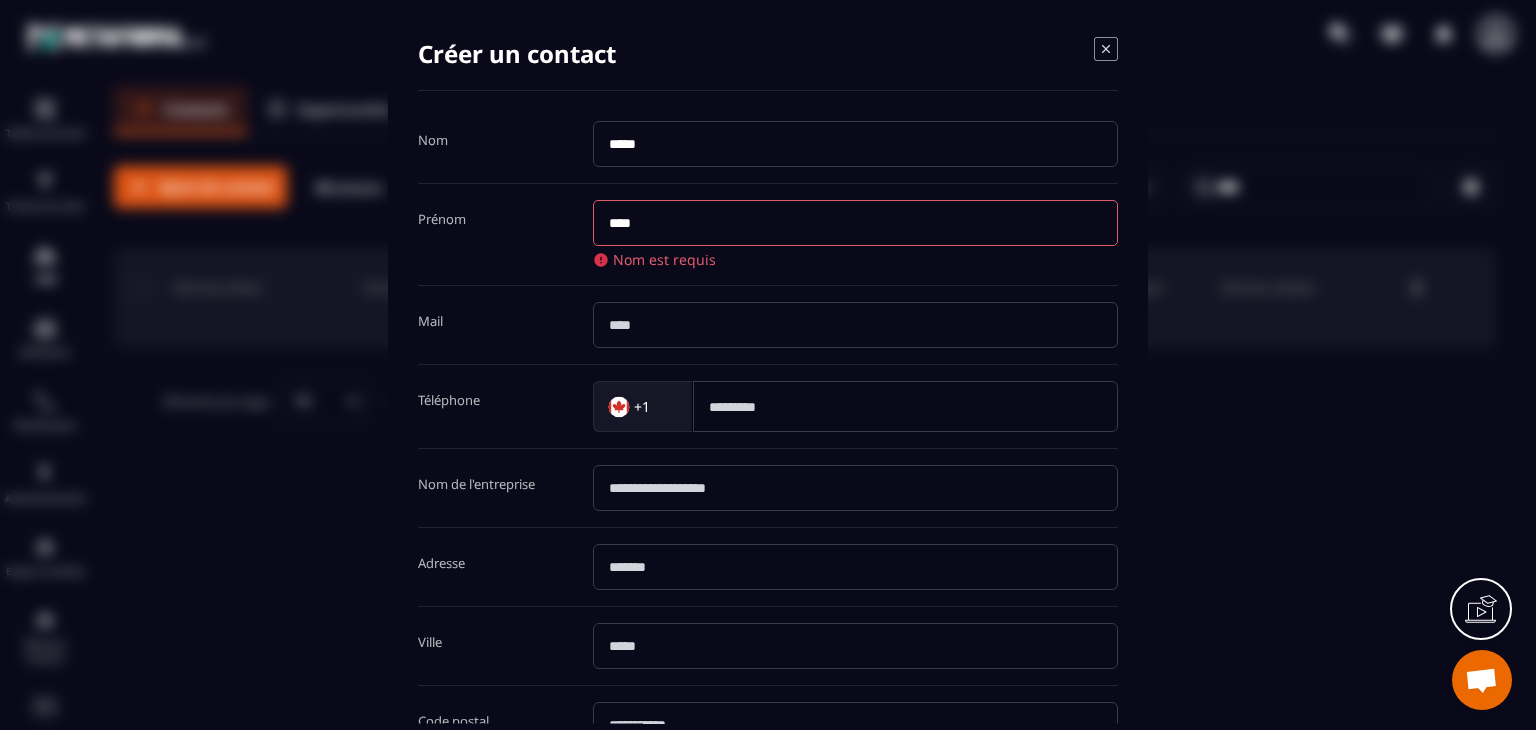 type on "***" 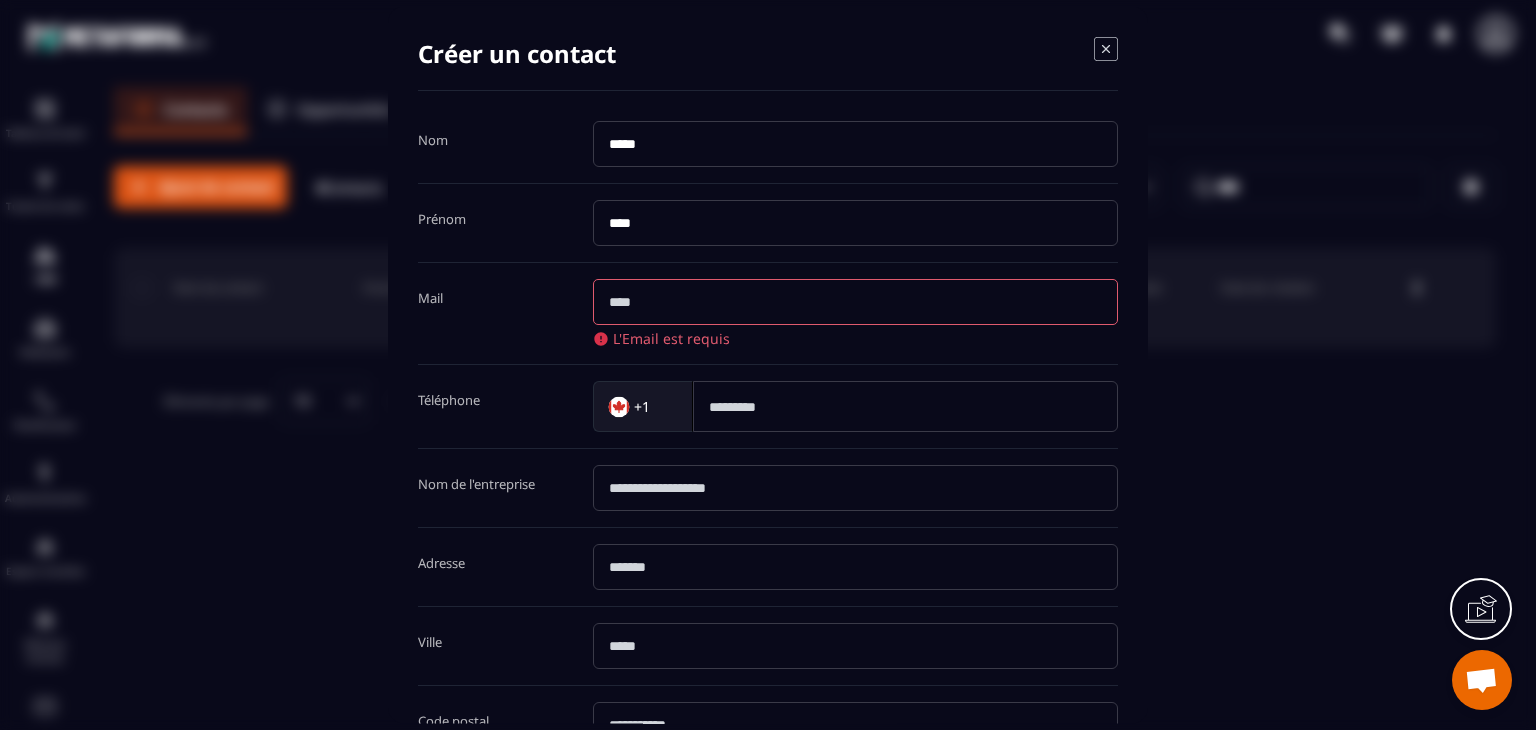click on "Créer un contact" at bounding box center [768, 64] 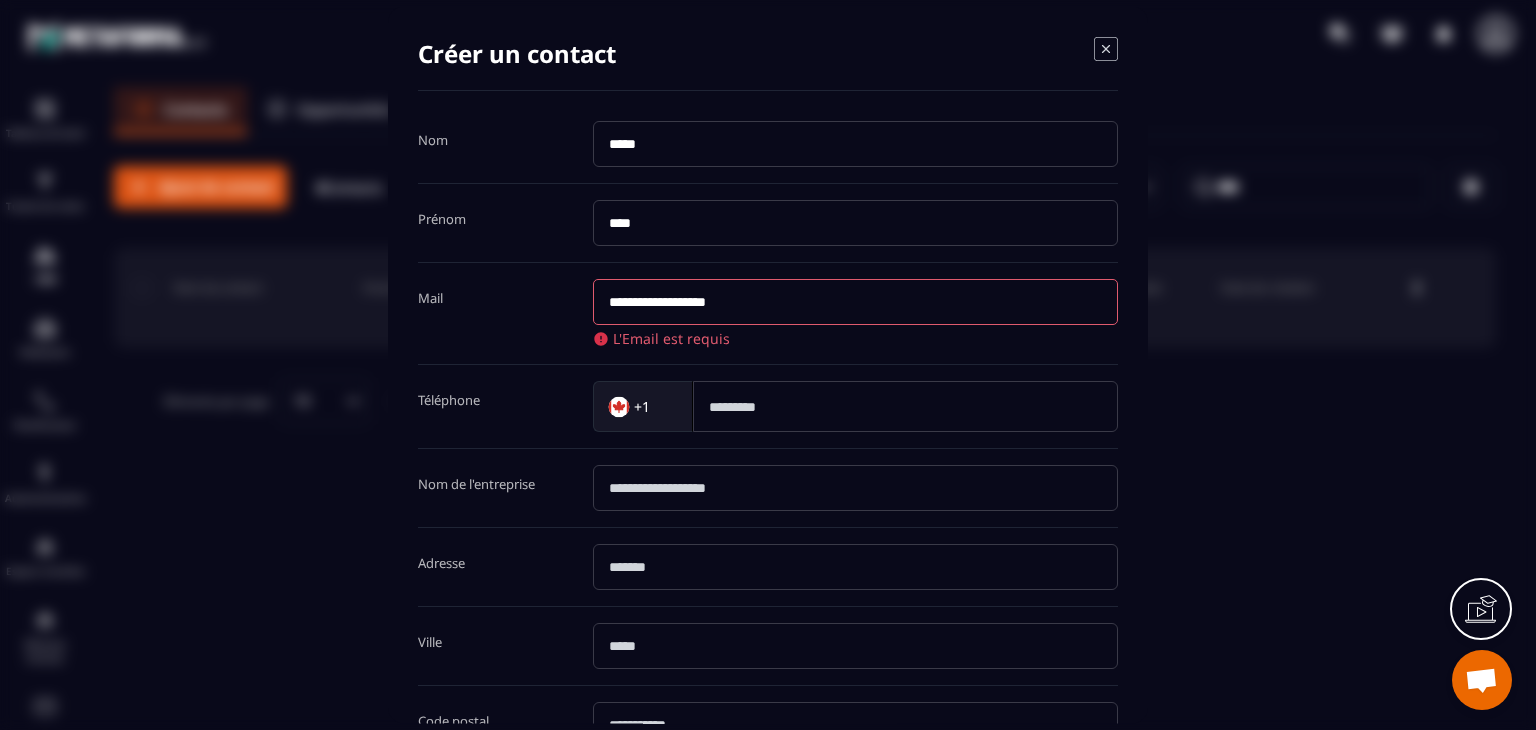 type on "**********" 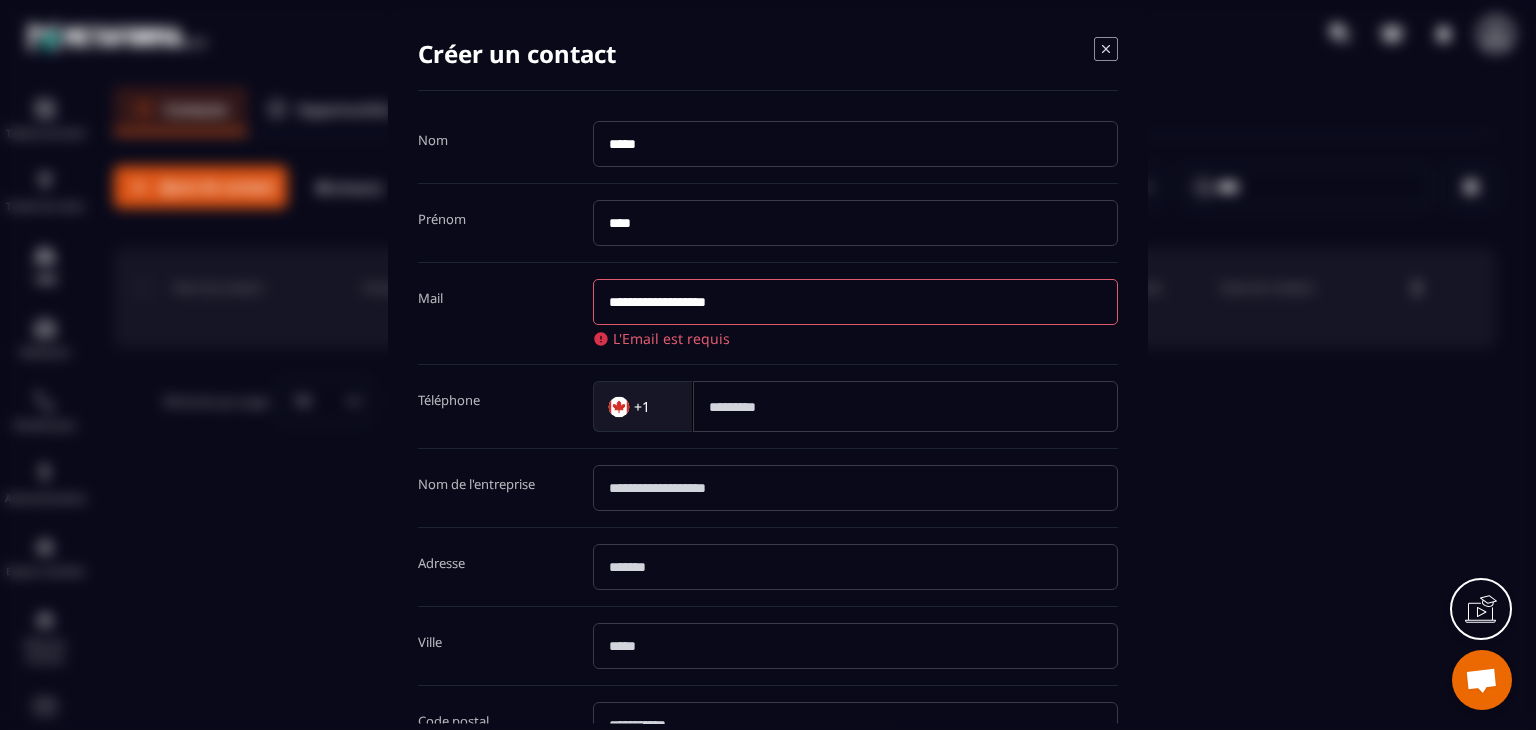 click at bounding box center (905, 406) 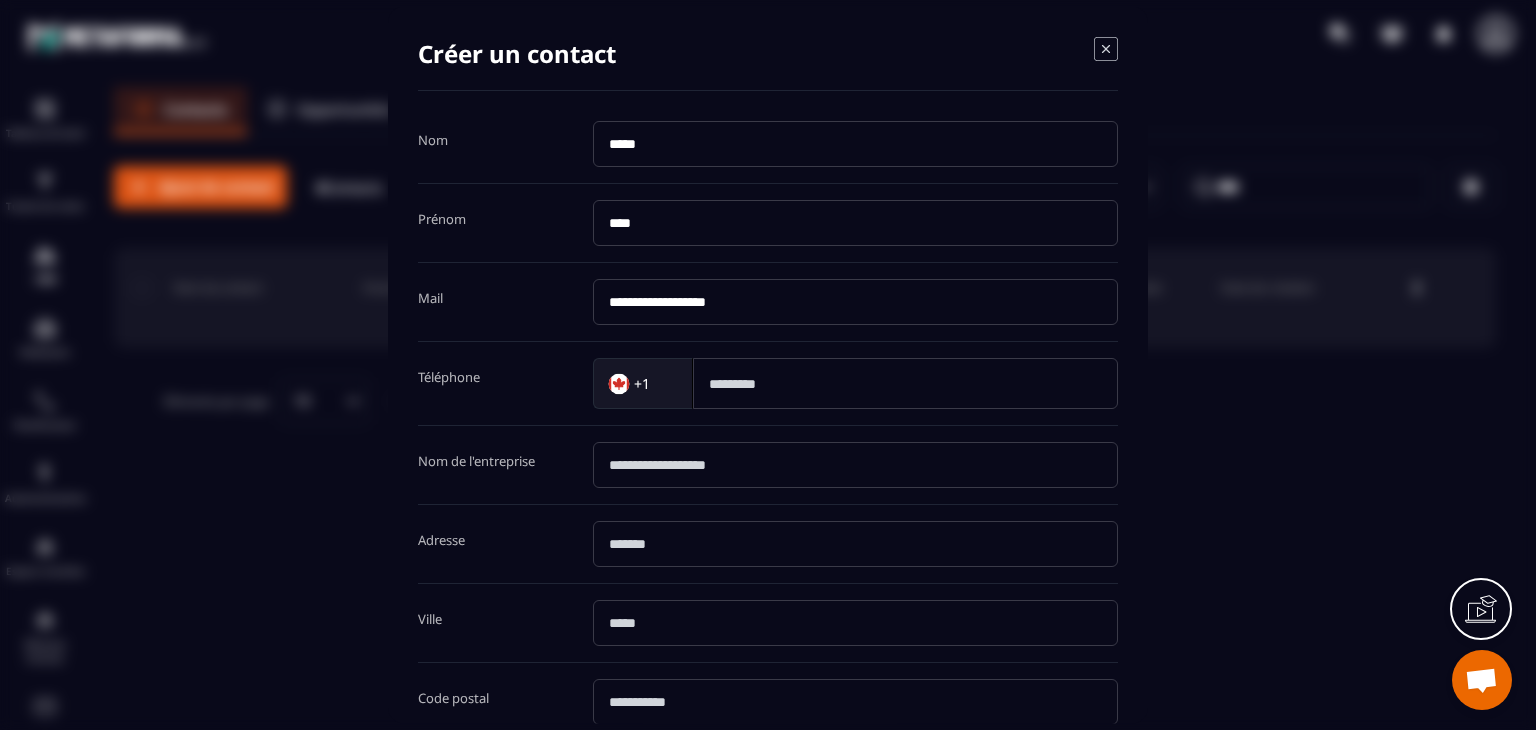 click on "Créer un contact" at bounding box center (768, 64) 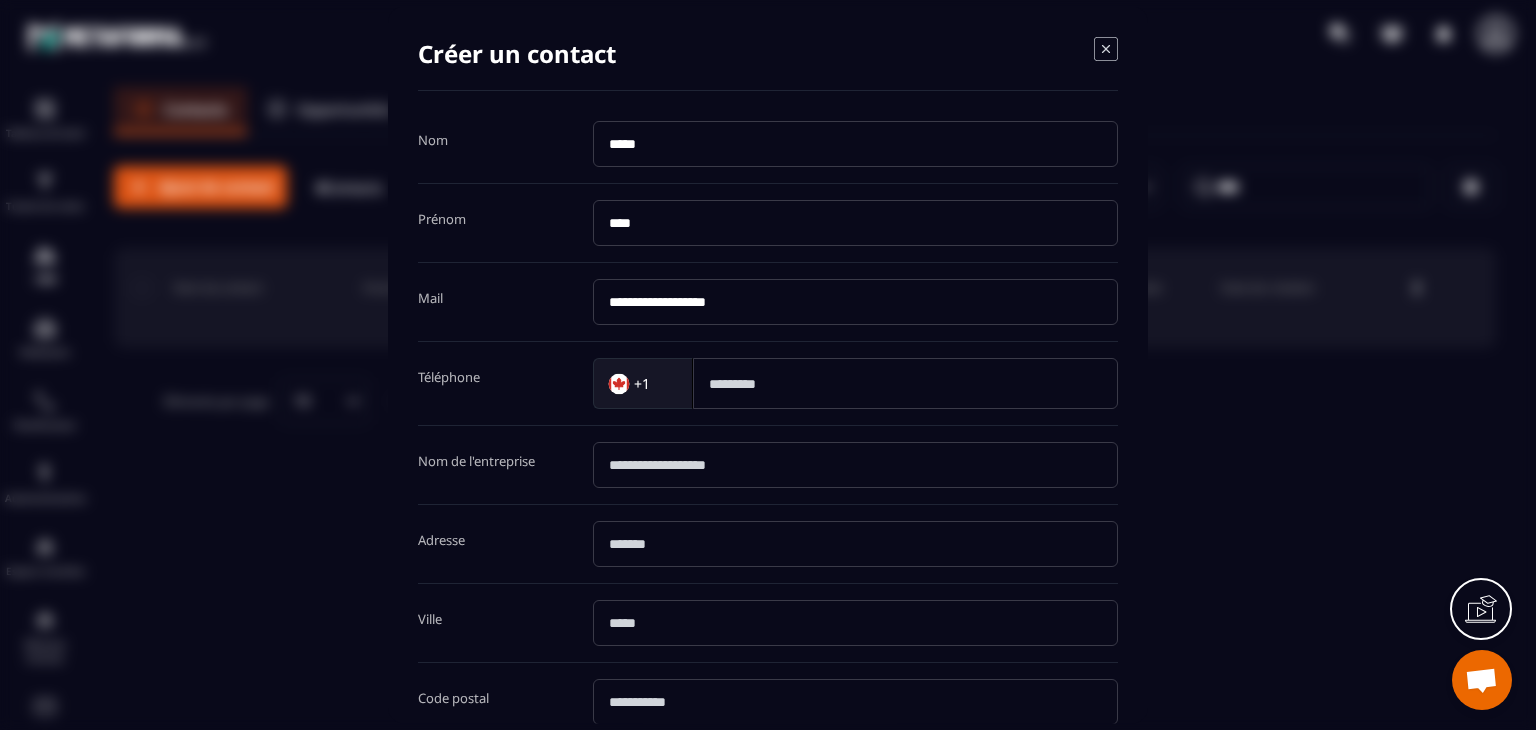 paste on "**********" 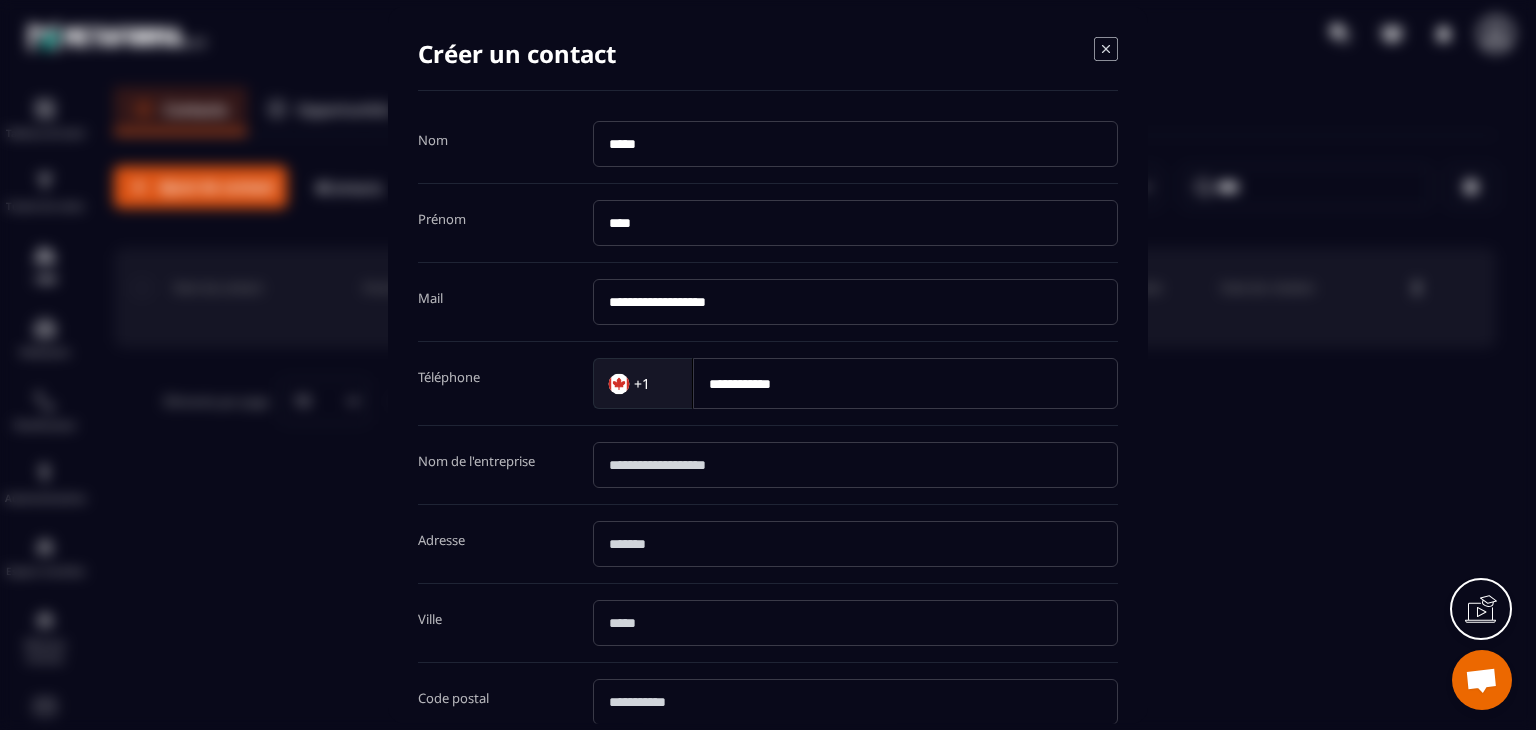type on "**********" 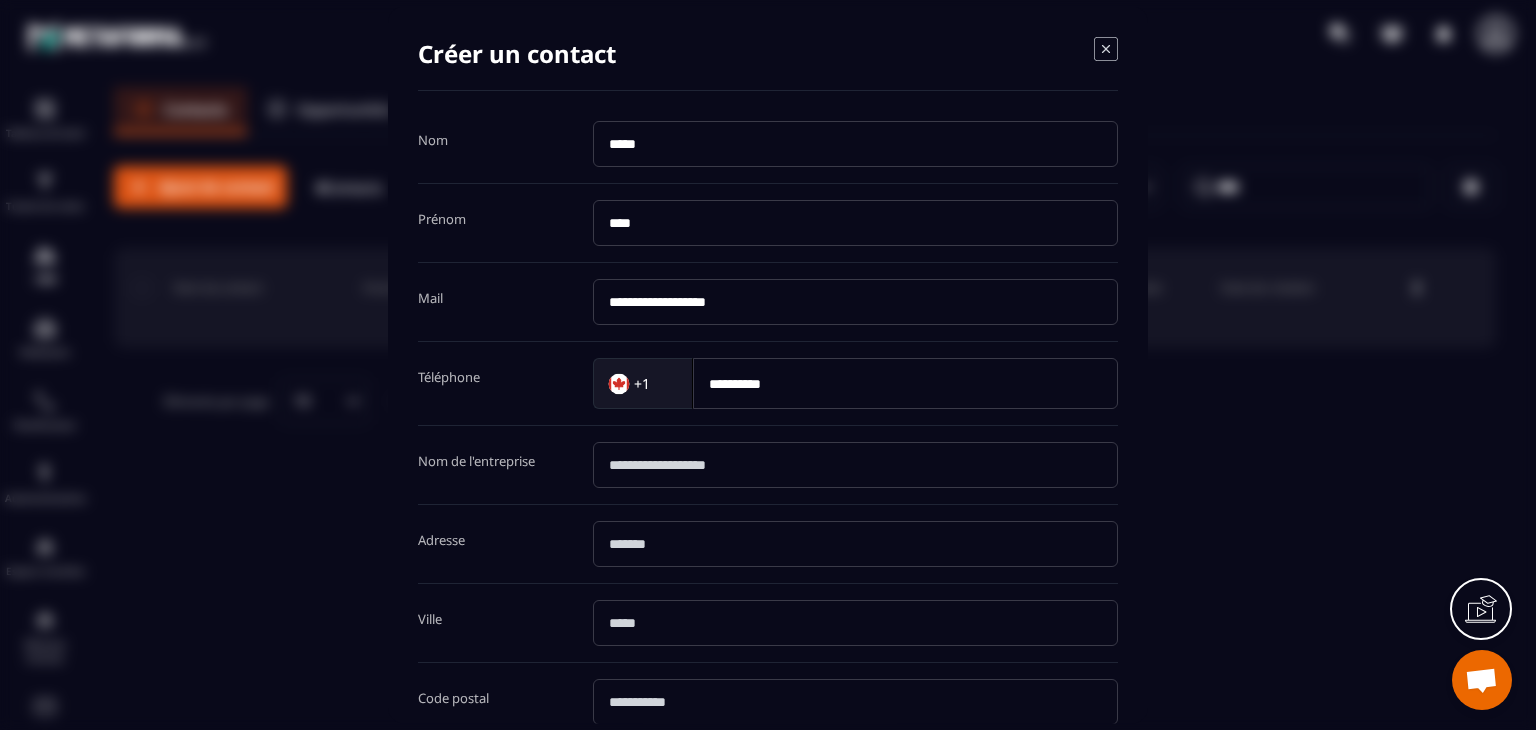 click at bounding box center [855, 465] 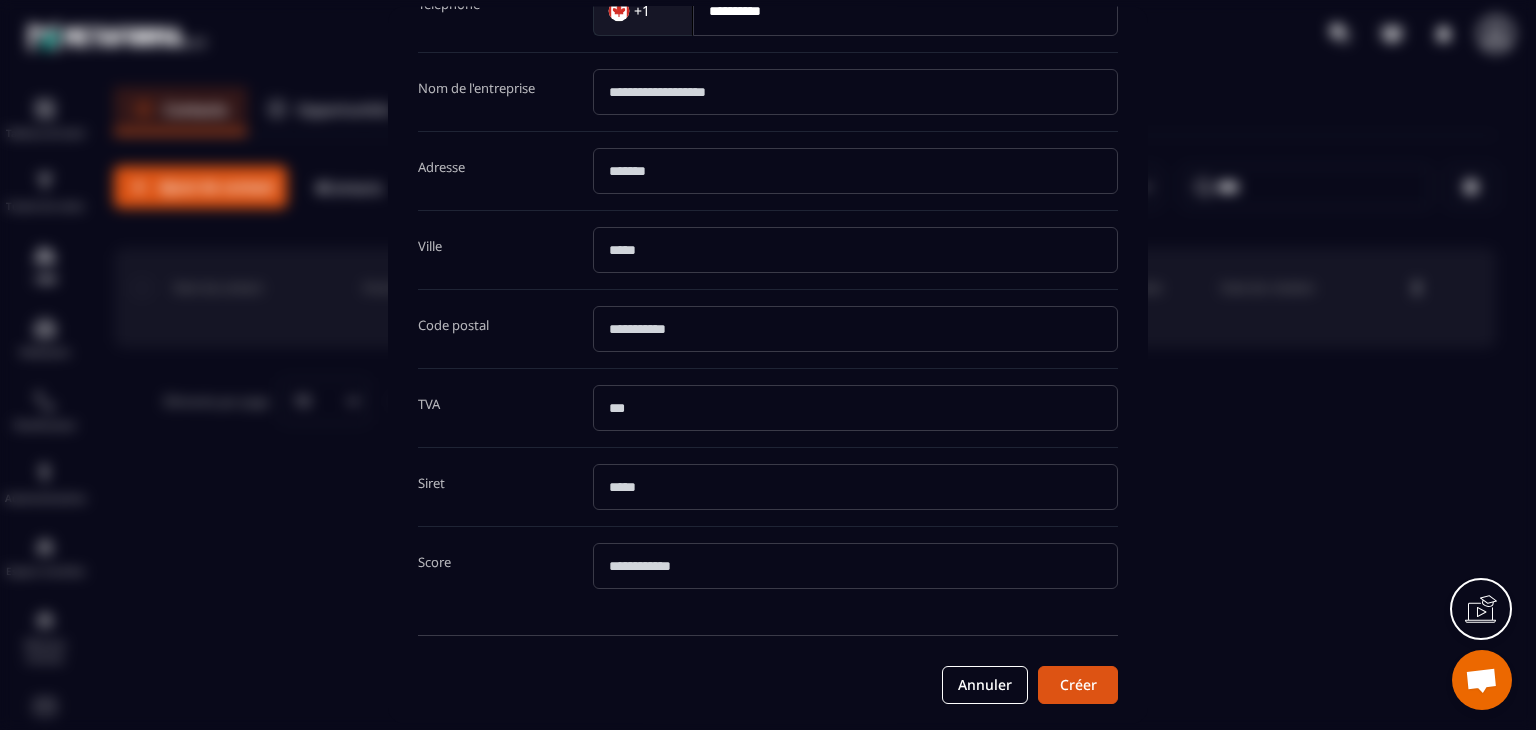 scroll, scrollTop: 376, scrollLeft: 0, axis: vertical 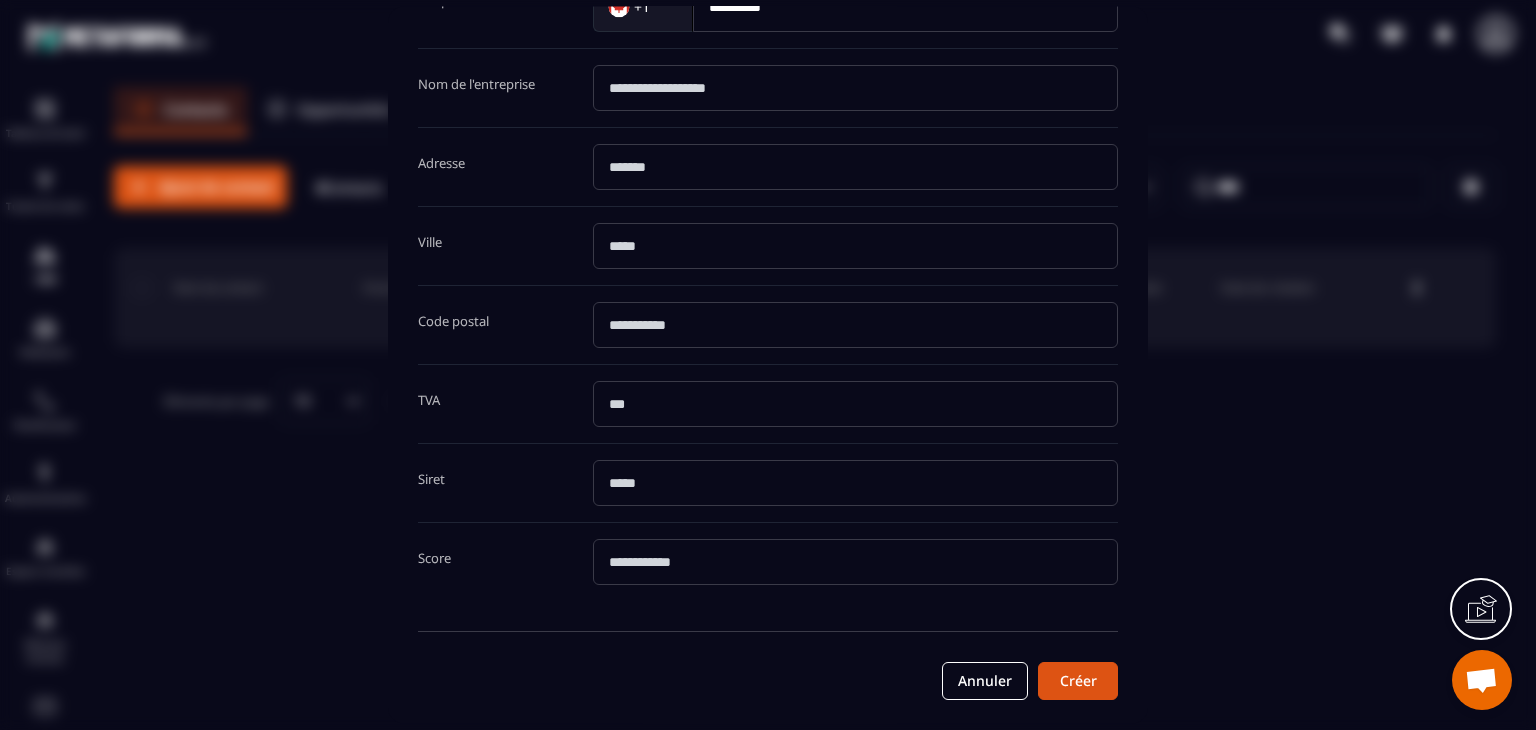 click at bounding box center (855, 405) 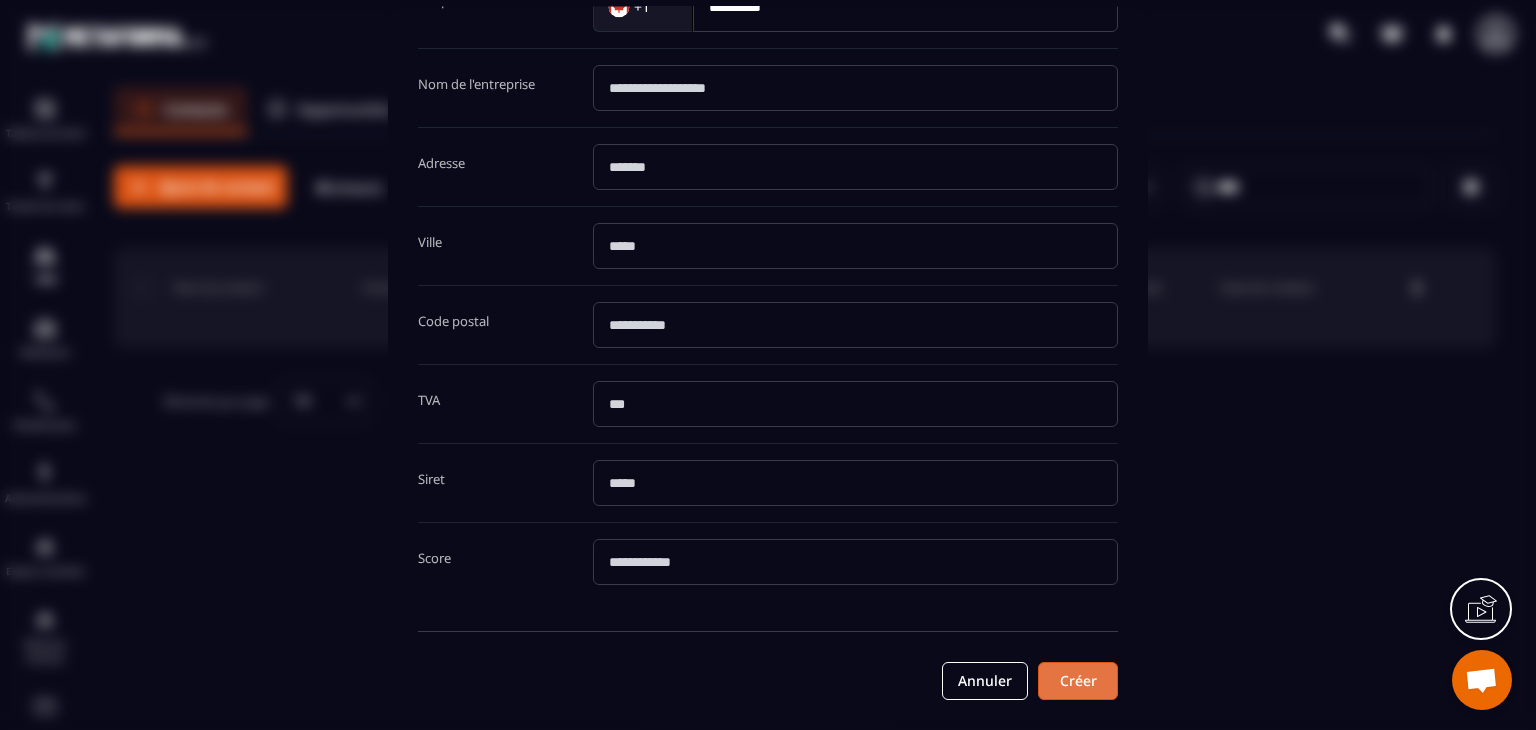 click on "Créer" at bounding box center (1078, 682) 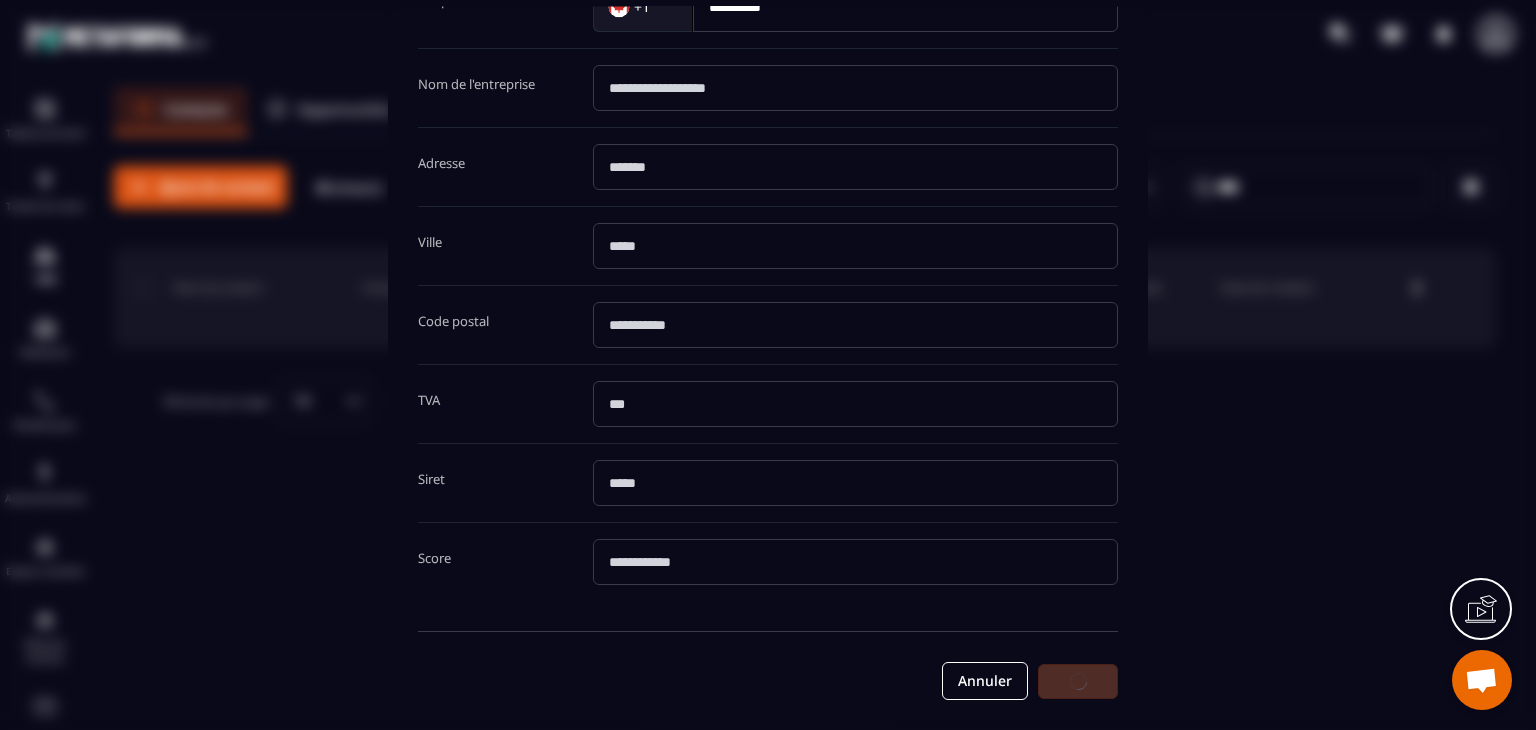 scroll, scrollTop: 0, scrollLeft: 0, axis: both 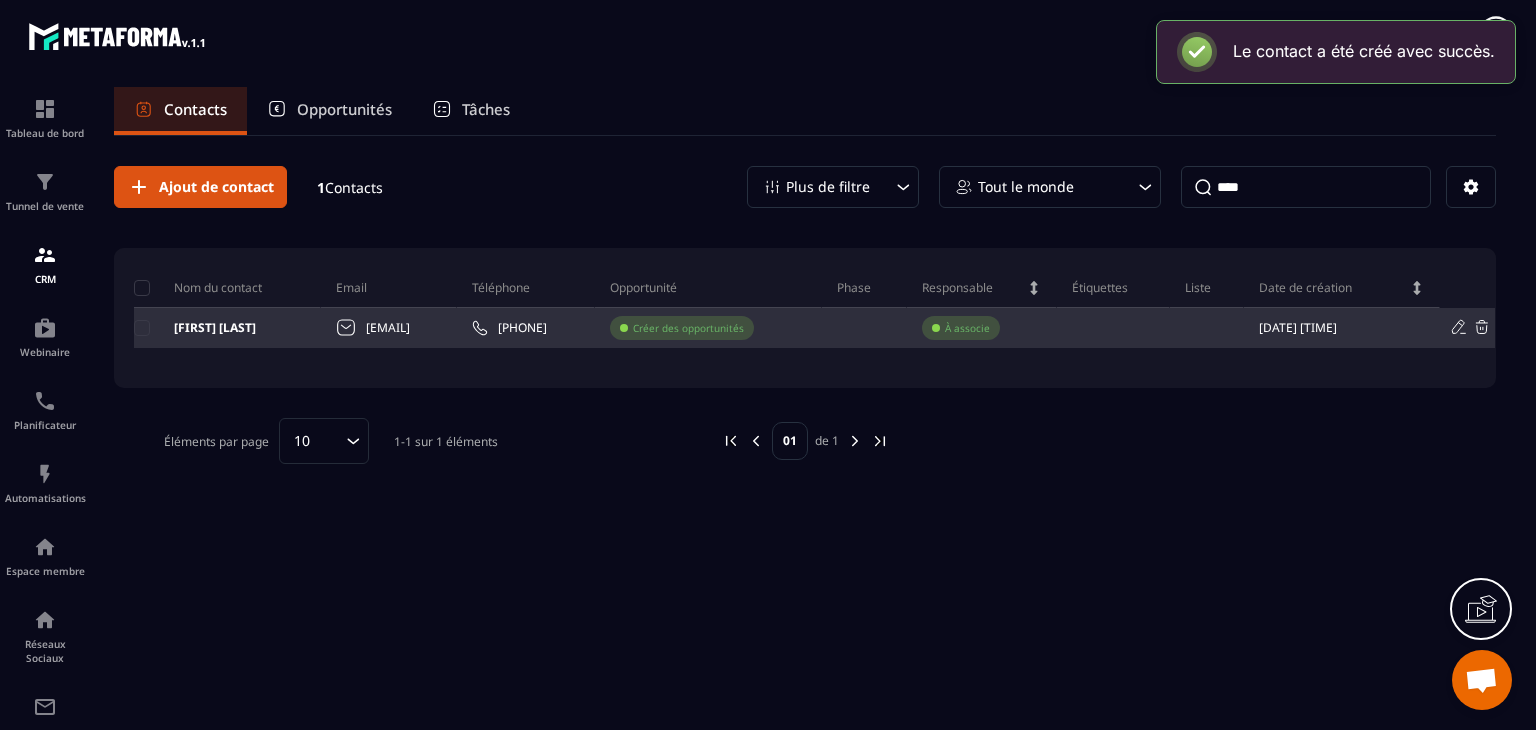 click at bounding box center (864, 328) 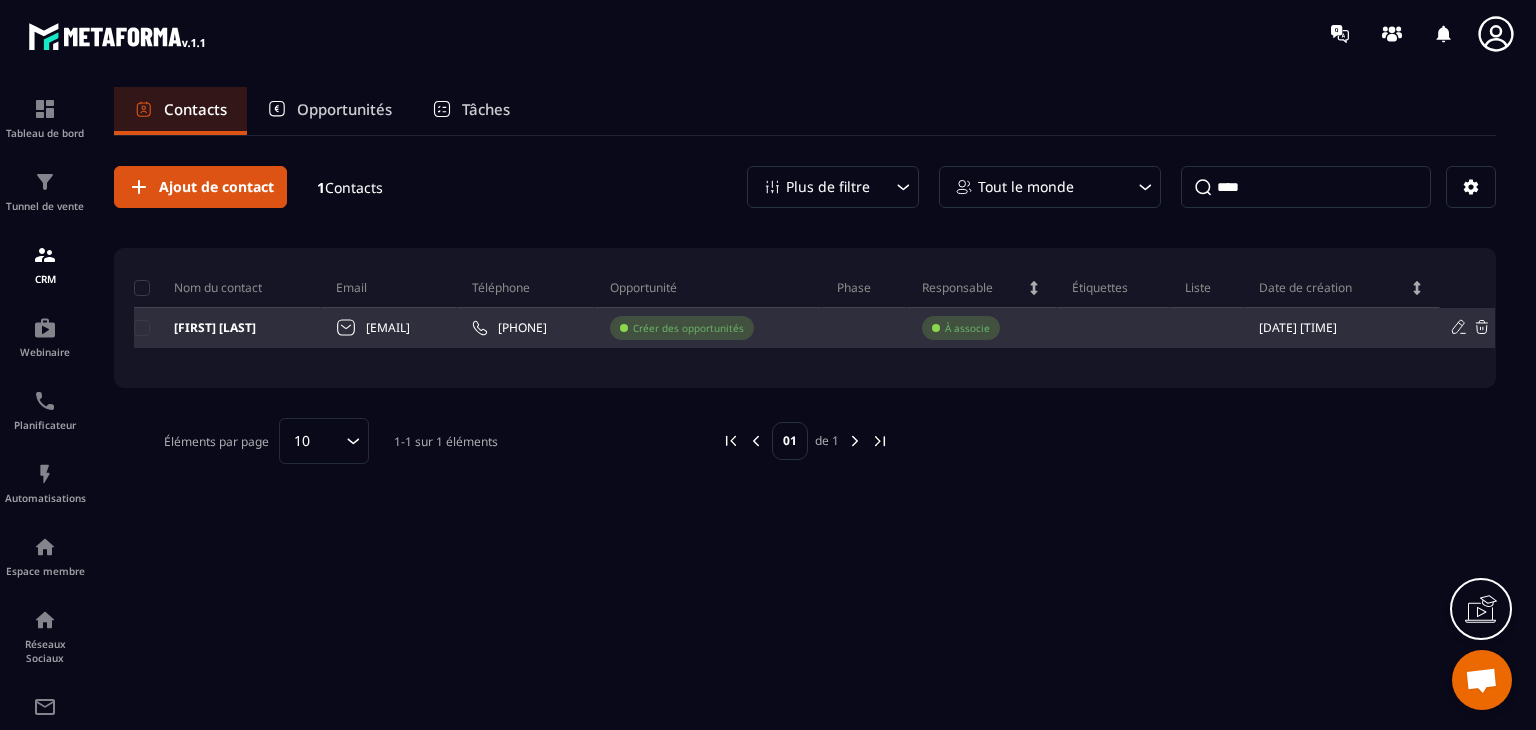 click 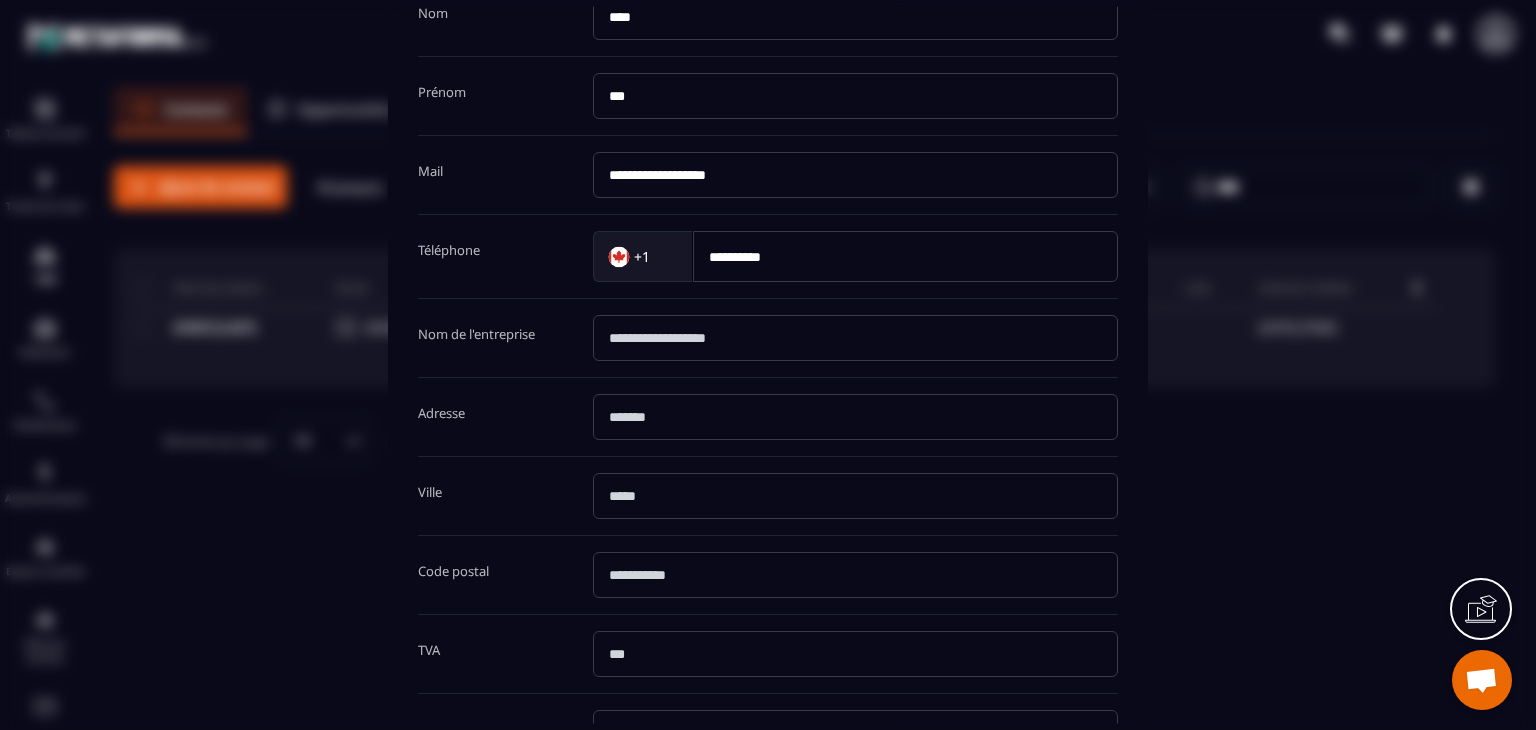scroll, scrollTop: 376, scrollLeft: 0, axis: vertical 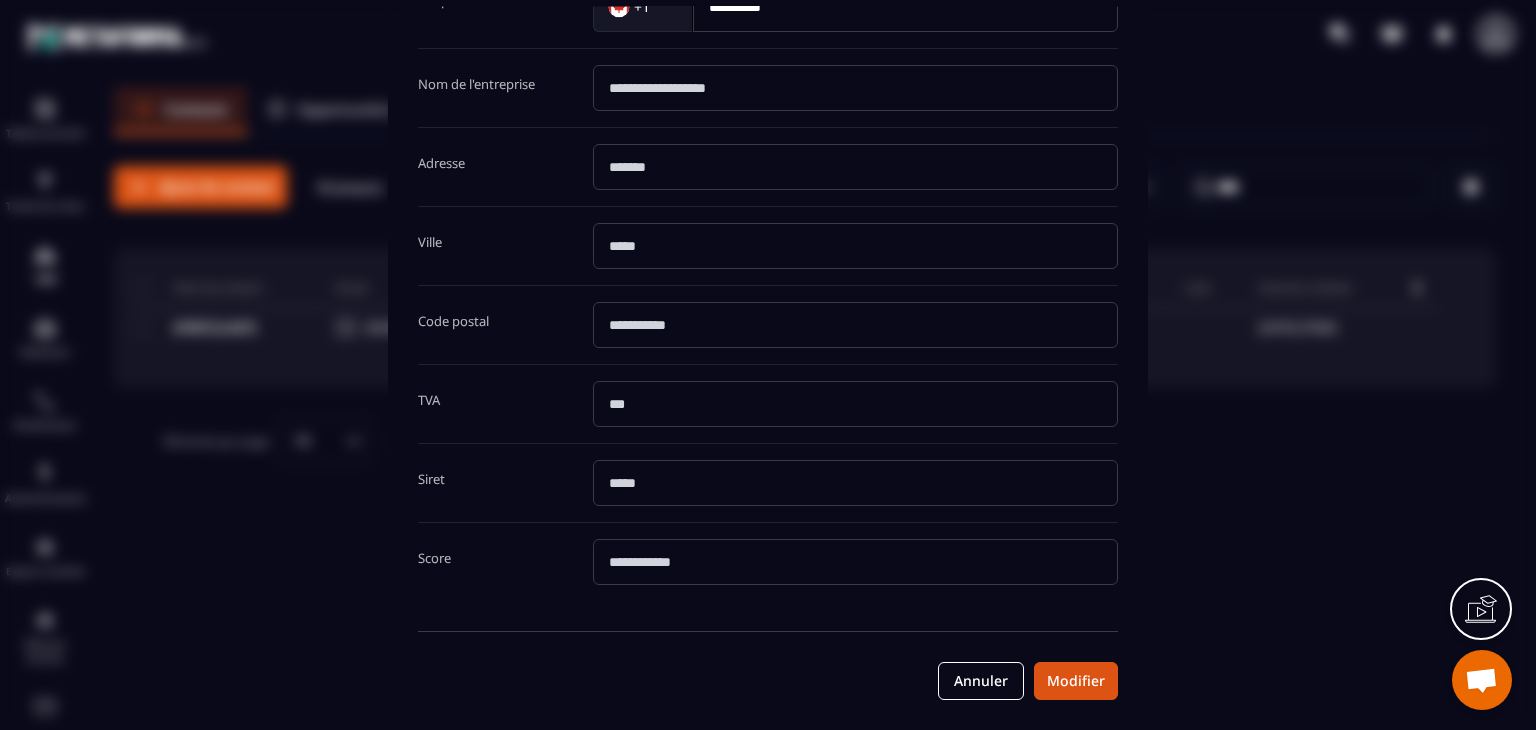 click at bounding box center [768, 365] 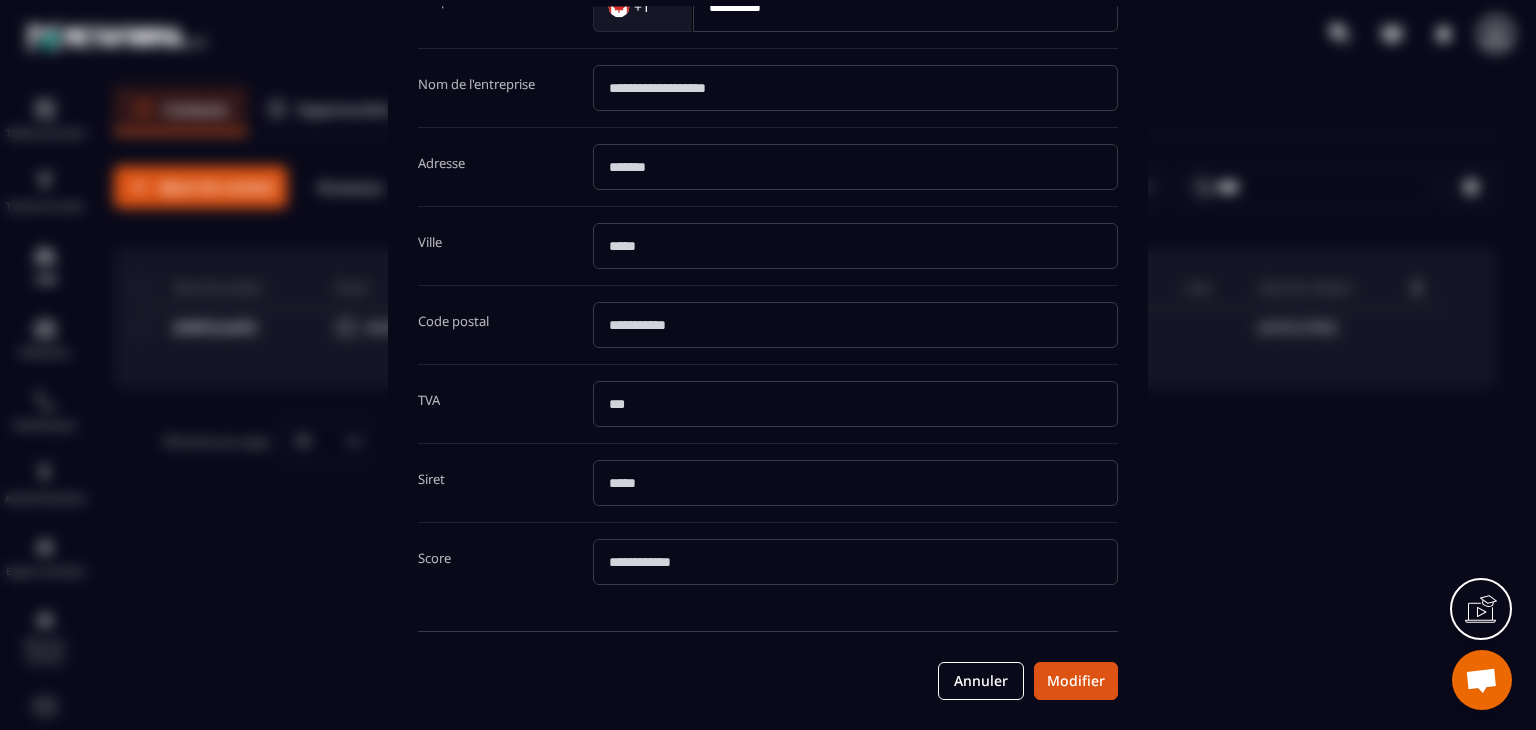 scroll, scrollTop: 0, scrollLeft: 0, axis: both 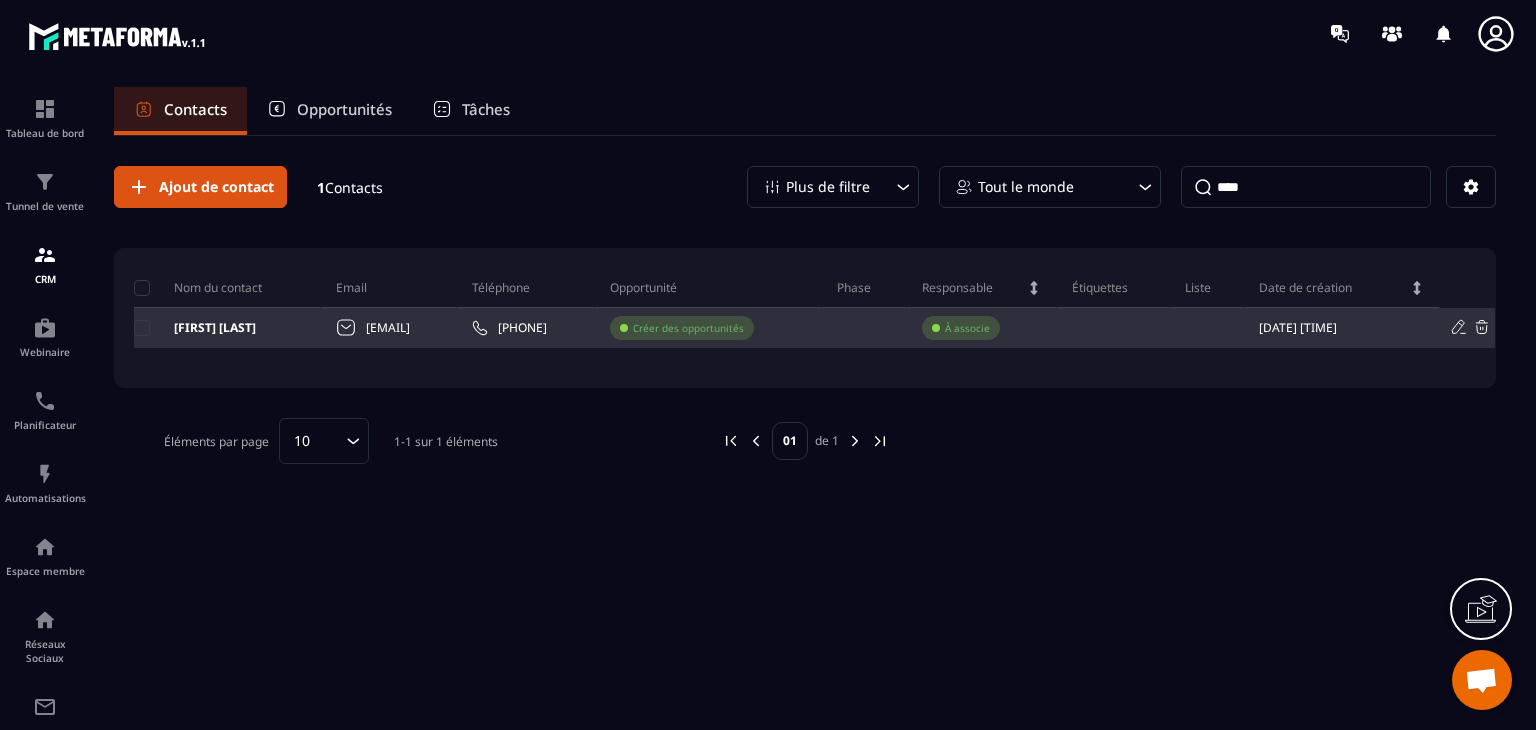 click on "[FIRST] [LAST]" at bounding box center (227, 328) 